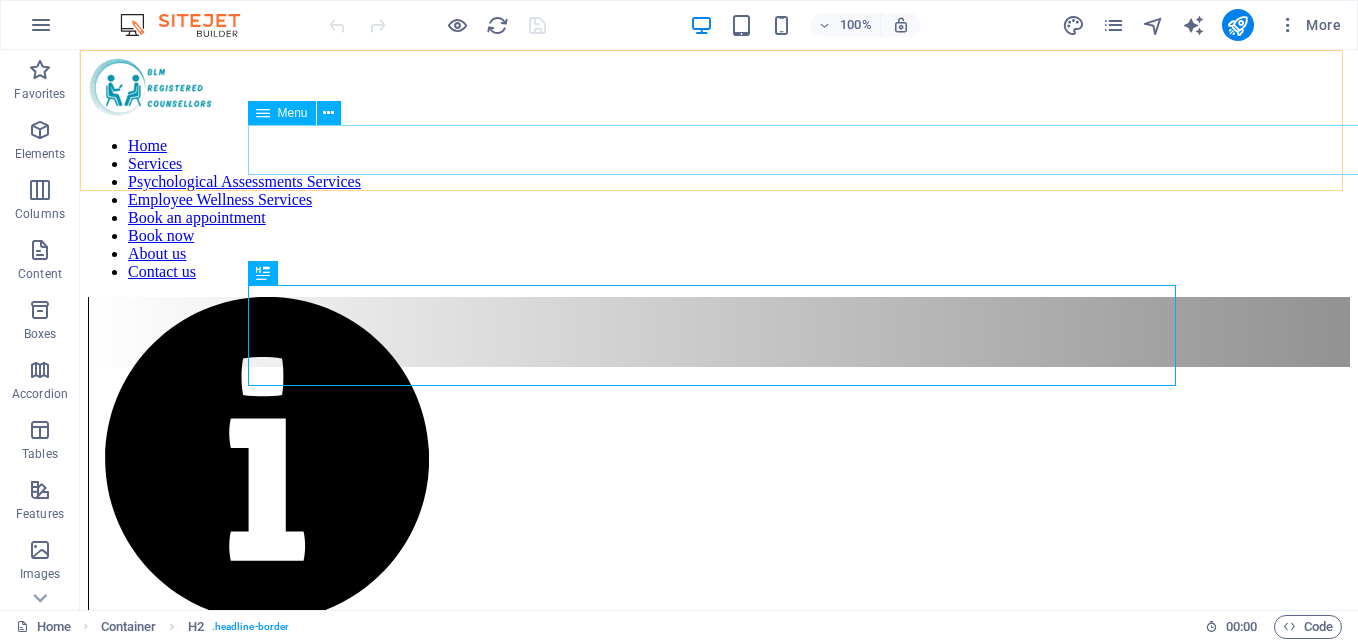scroll, scrollTop: 361, scrollLeft: 0, axis: vertical 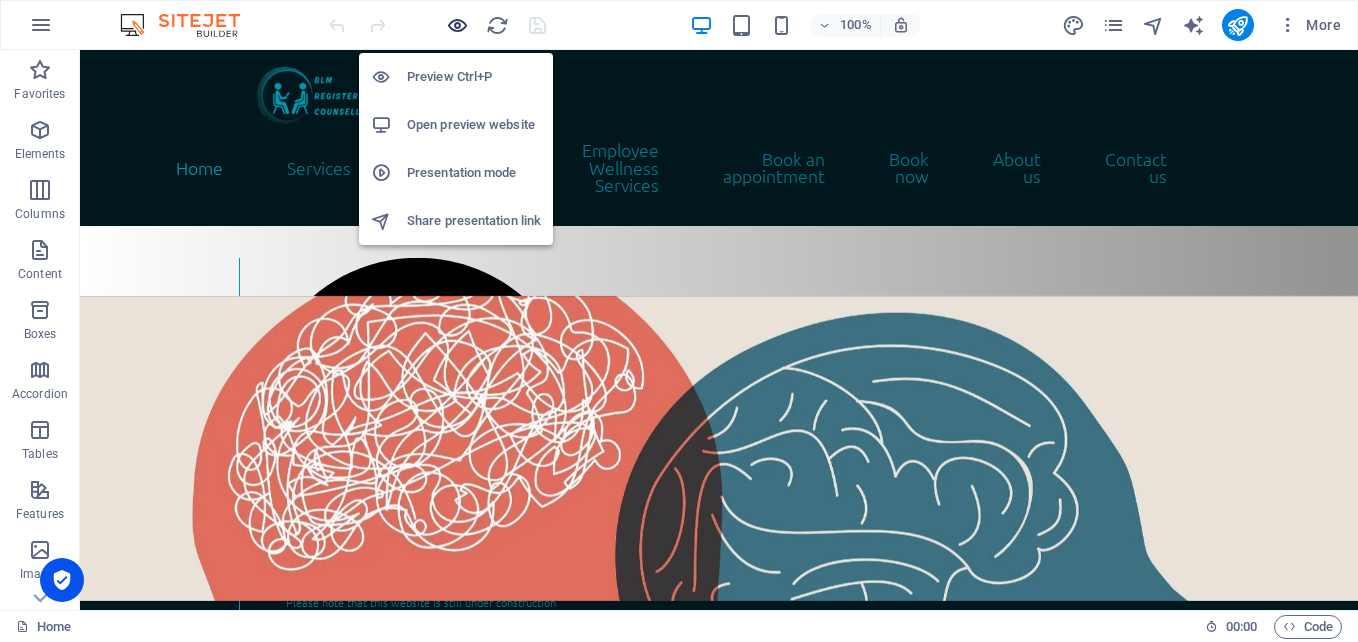 click at bounding box center (457, 25) 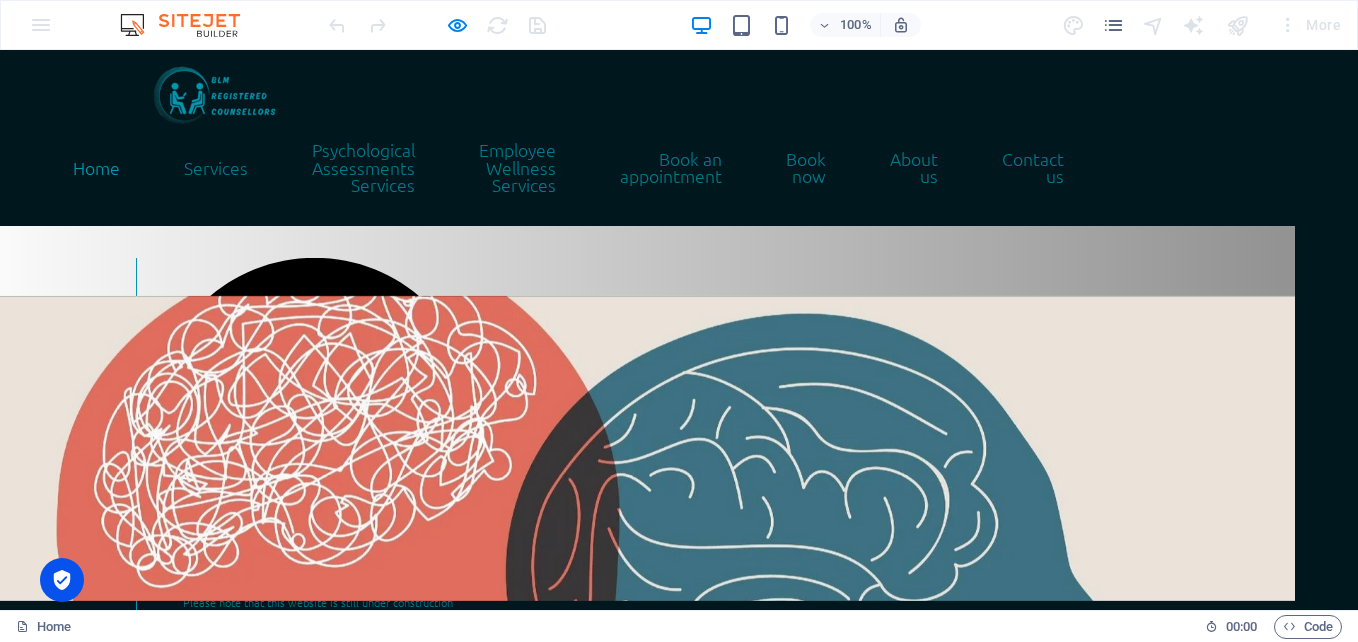 scroll, scrollTop: 0, scrollLeft: 0, axis: both 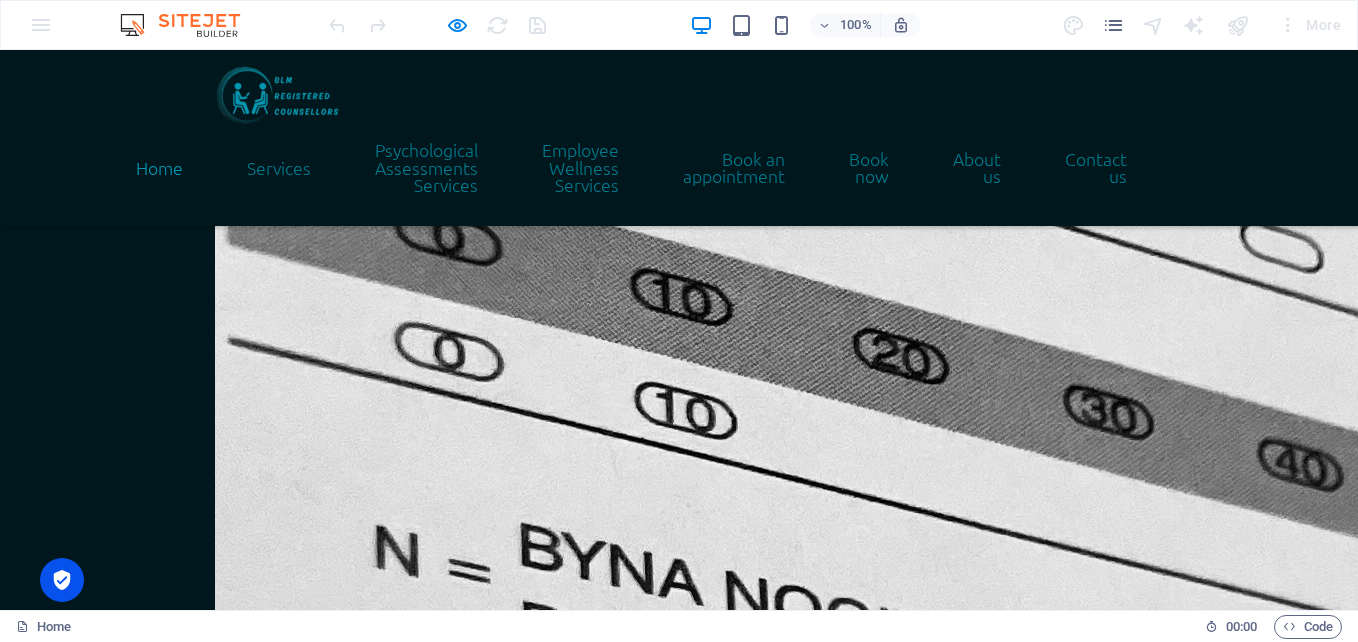 click on "Home" at bounding box center [39, 4171] 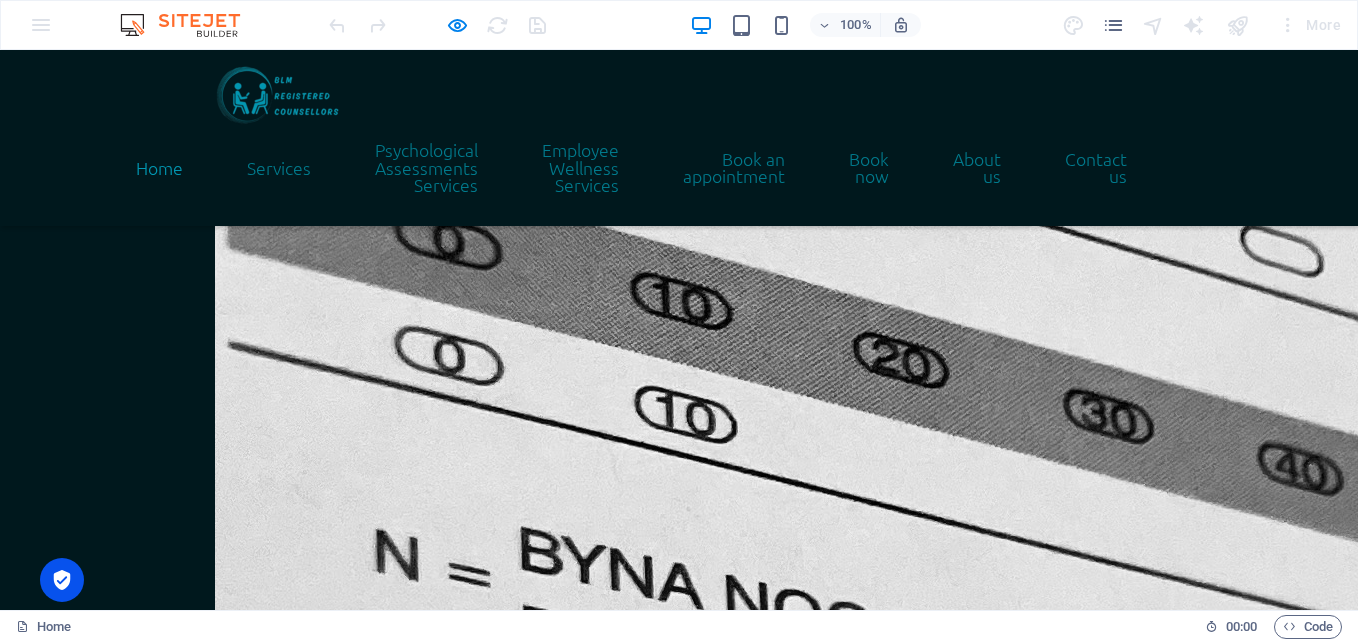scroll, scrollTop: 1599, scrollLeft: 0, axis: vertical 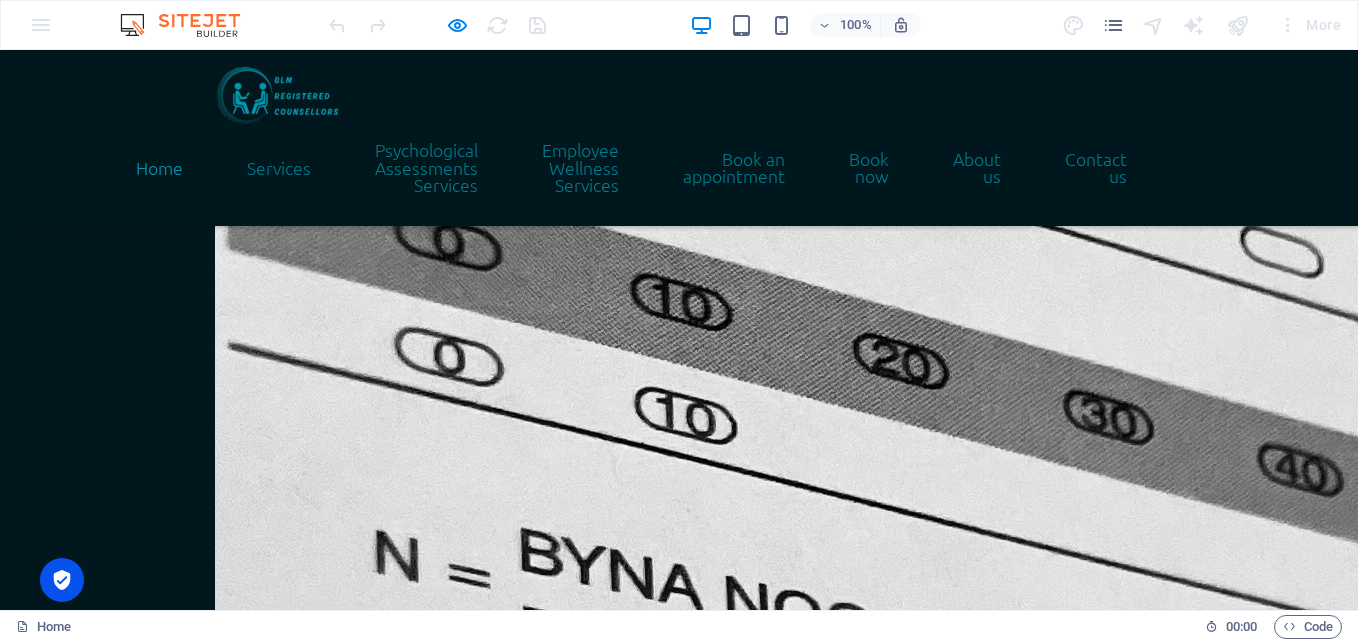 click on "Services" at bounding box center [48, 4203] 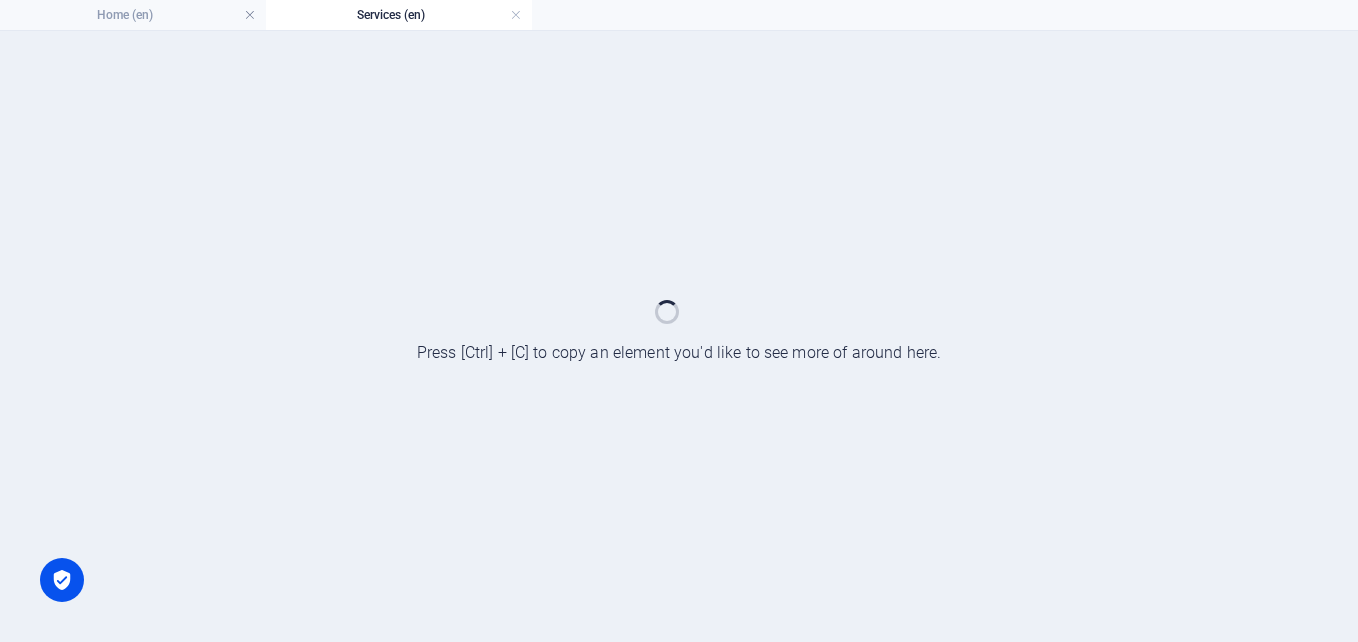 scroll, scrollTop: 0, scrollLeft: 0, axis: both 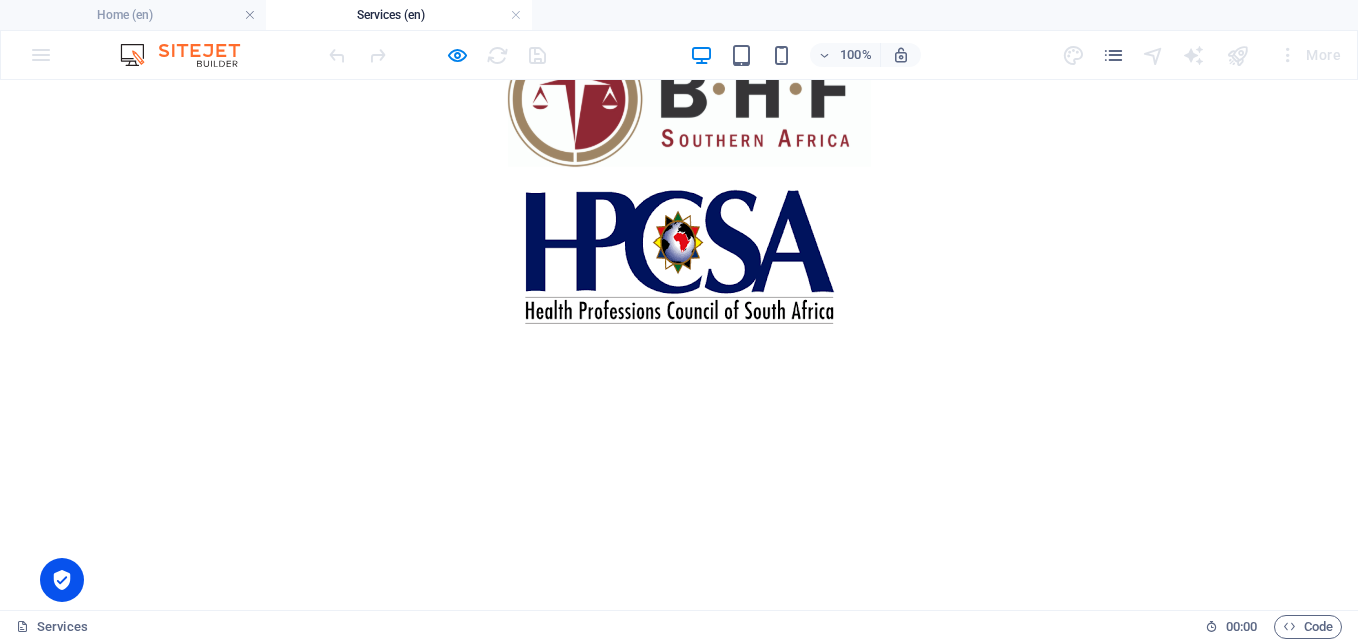 click at bounding box center [679, 6696] 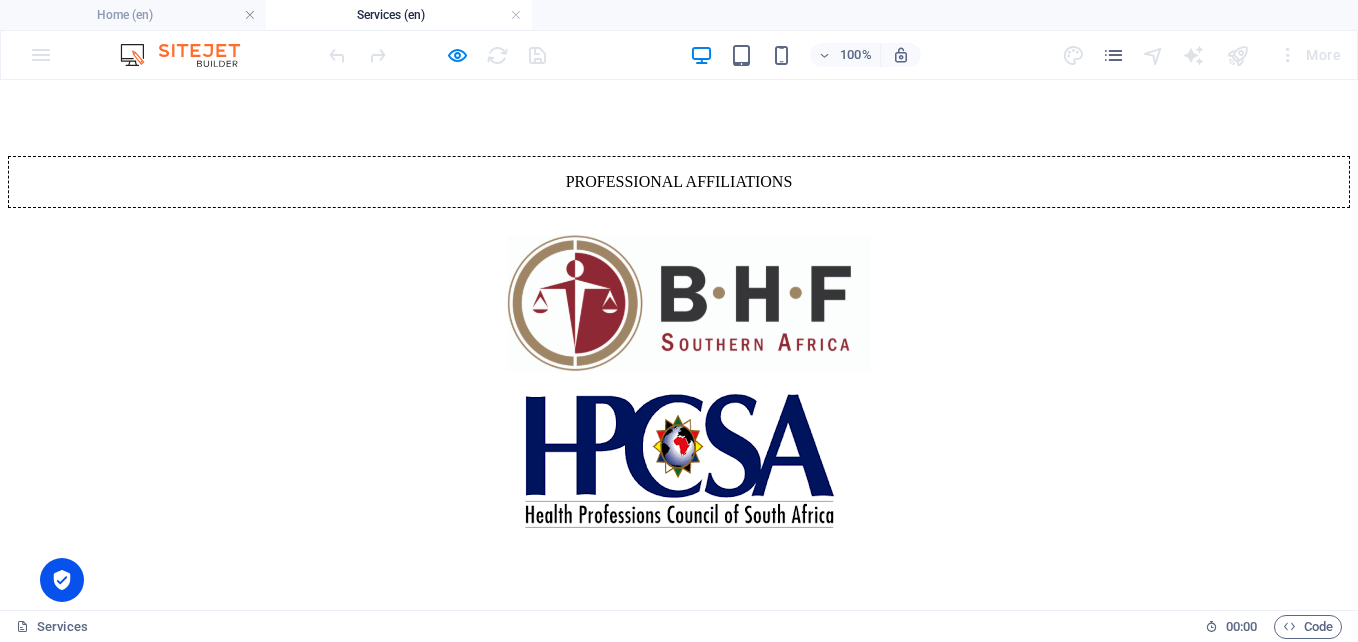 click on "Home Services Psychological Assessments Services Employee Wellness Services Book an appointment Book now About us Contact us" at bounding box center [679, -1977] 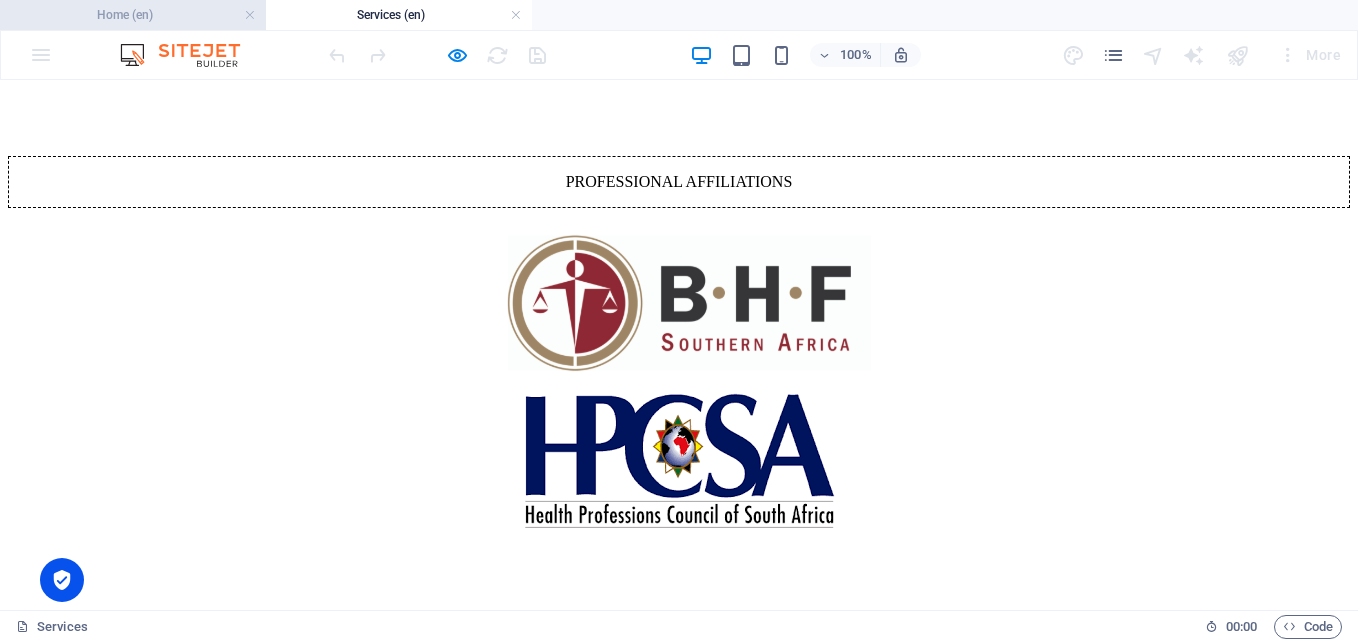 click on "Home (en)" at bounding box center [133, 15] 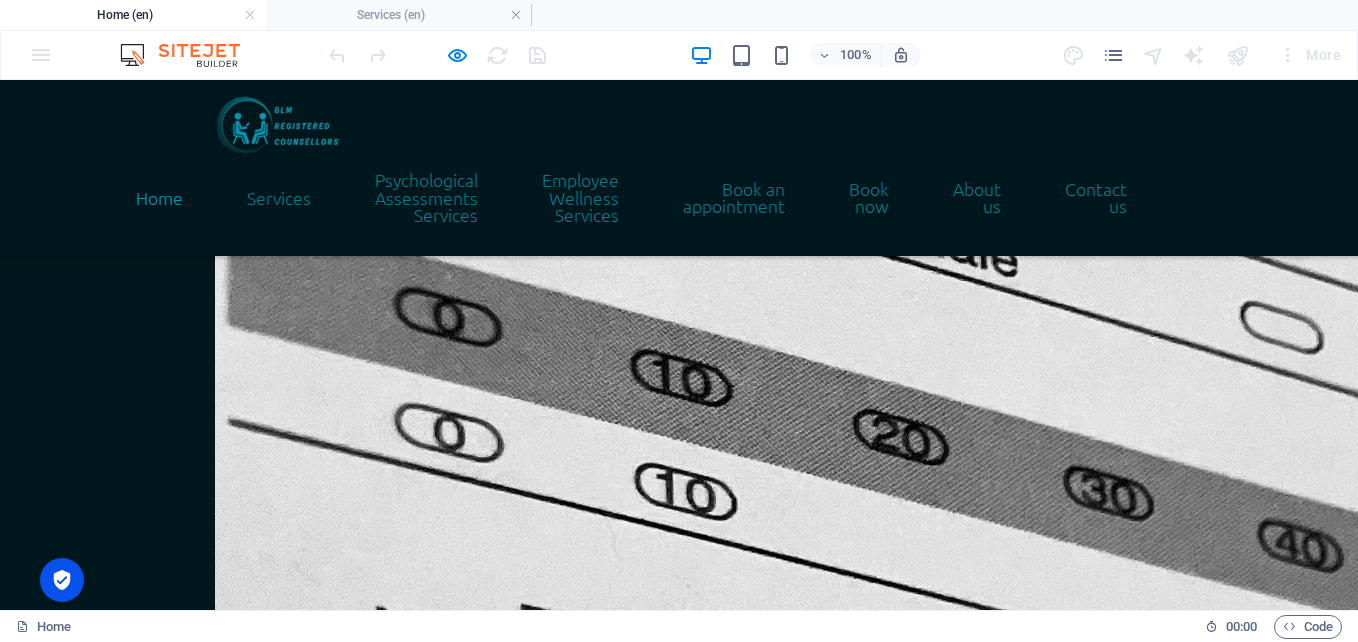 scroll, scrollTop: 1634, scrollLeft: 0, axis: vertical 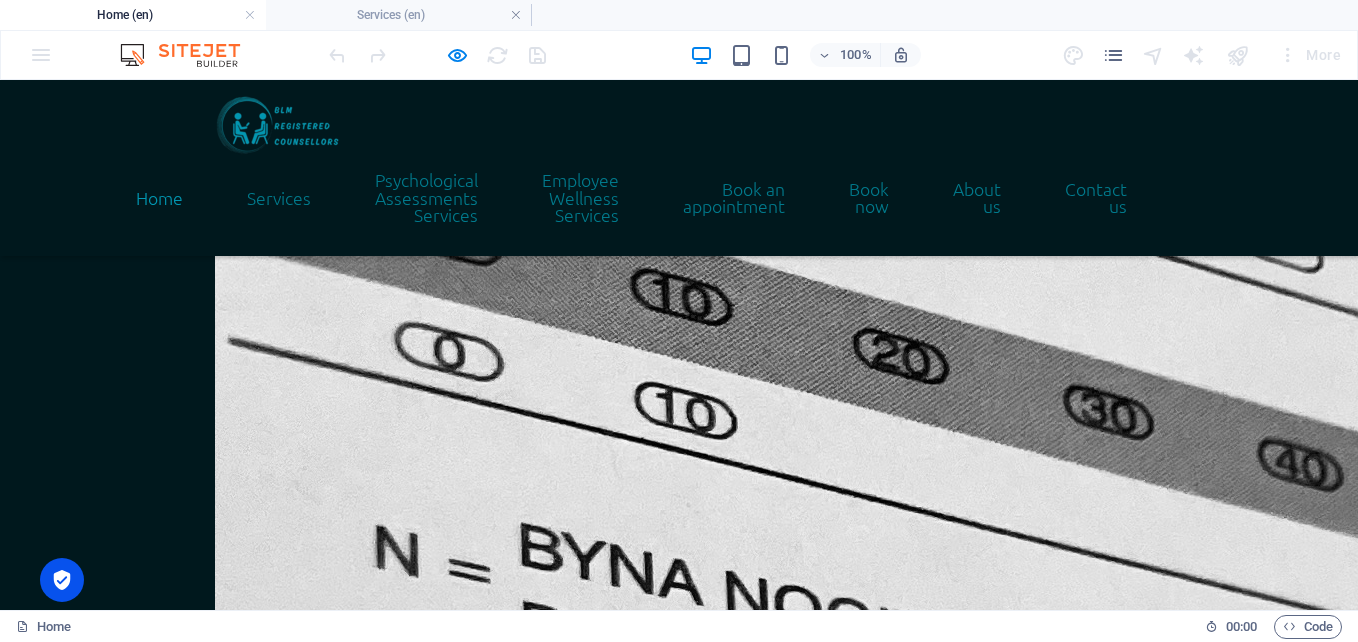 click on "Book an appointment" at bounding box center (100, 4224) 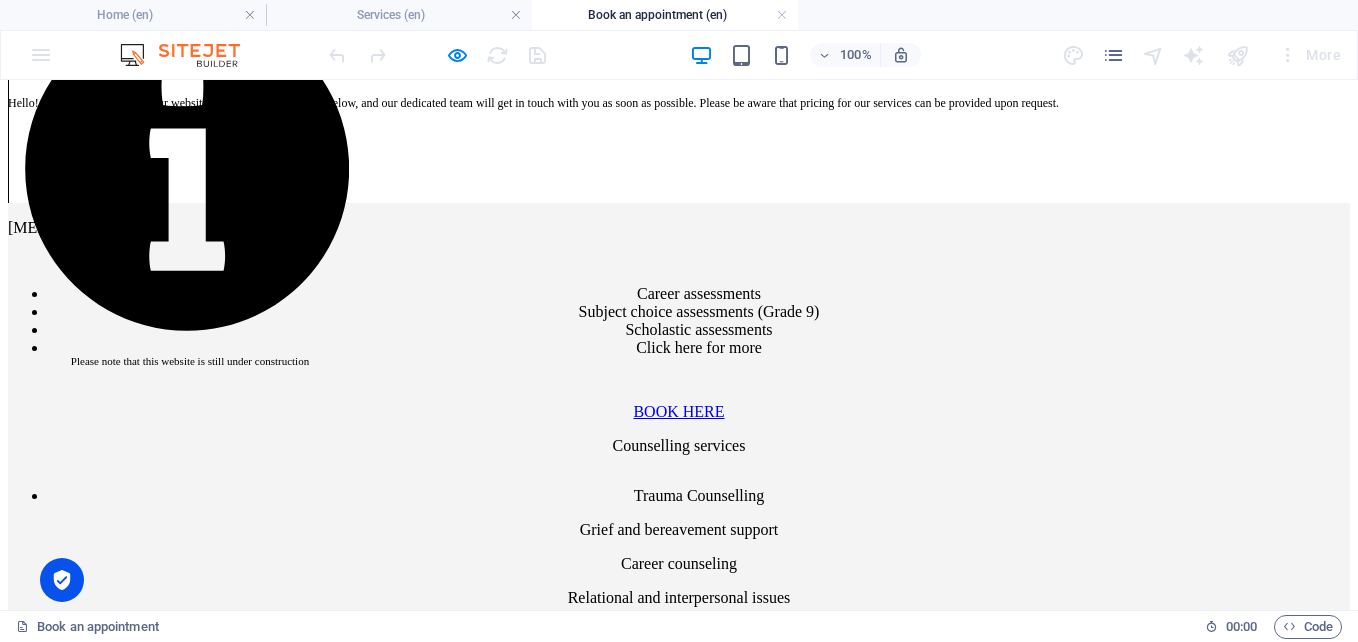 scroll, scrollTop: 319, scrollLeft: 0, axis: vertical 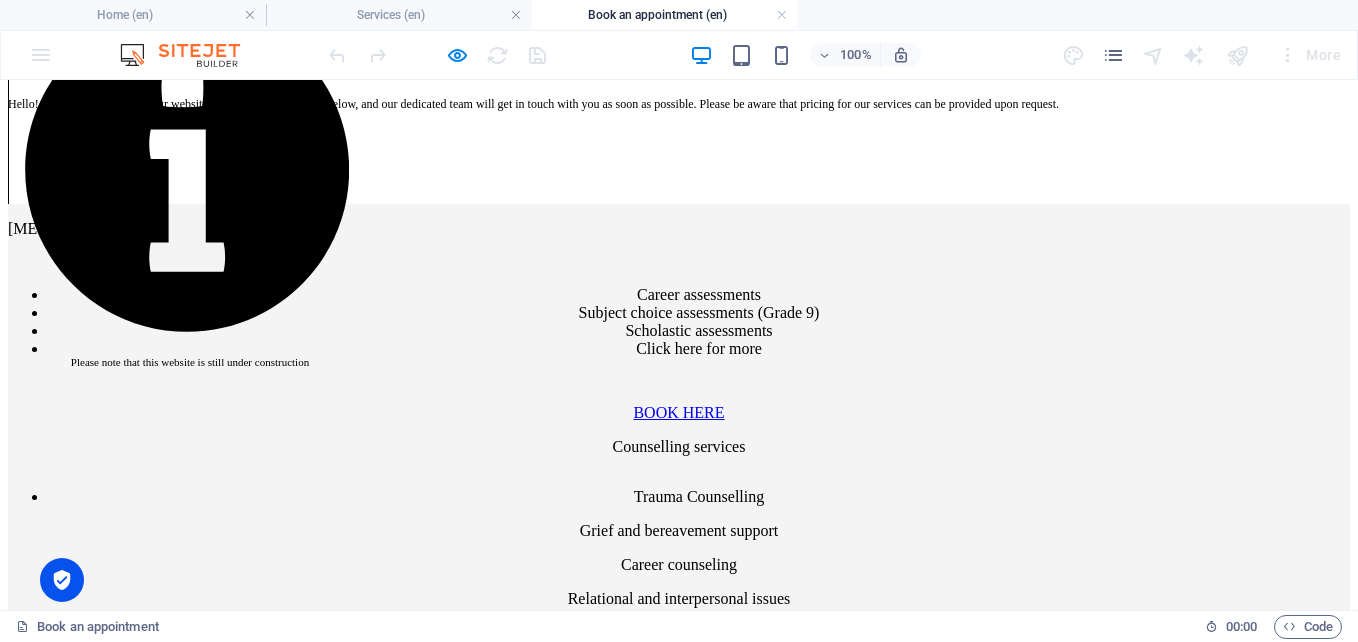 click on "BOOK HERE" at bounding box center (679, 1065) 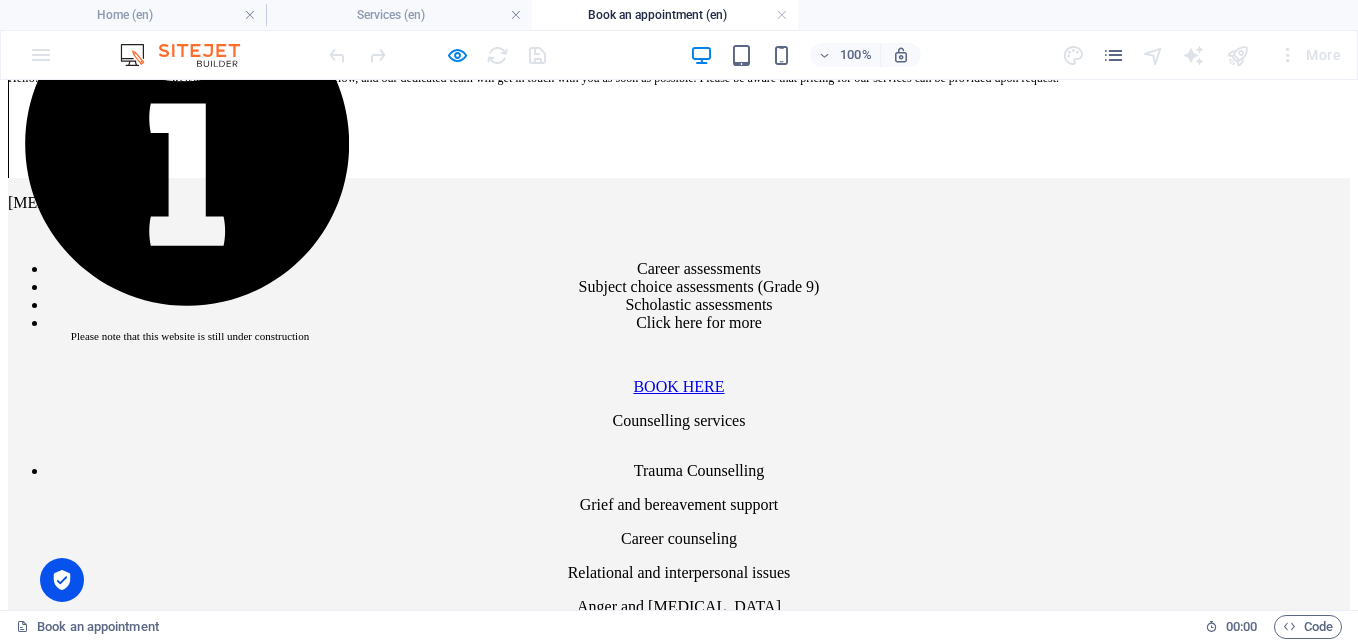 scroll, scrollTop: 354, scrollLeft: 0, axis: vertical 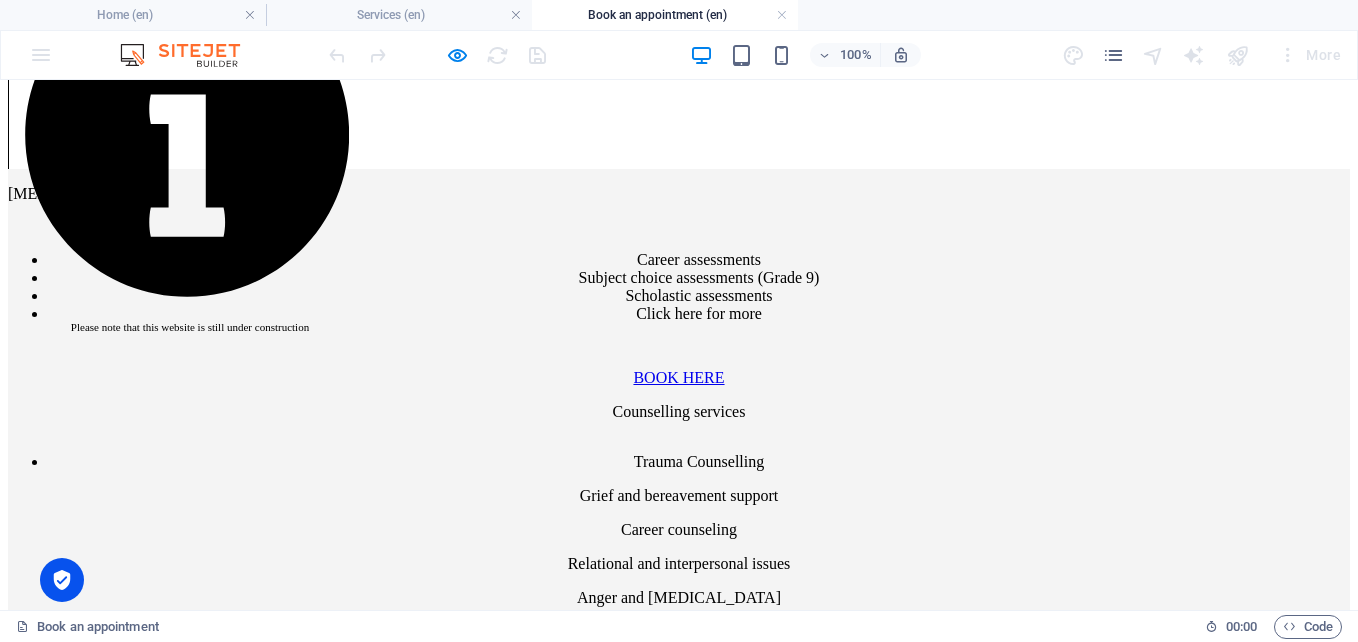 click on "BOOK HERE" at bounding box center [679, 730] 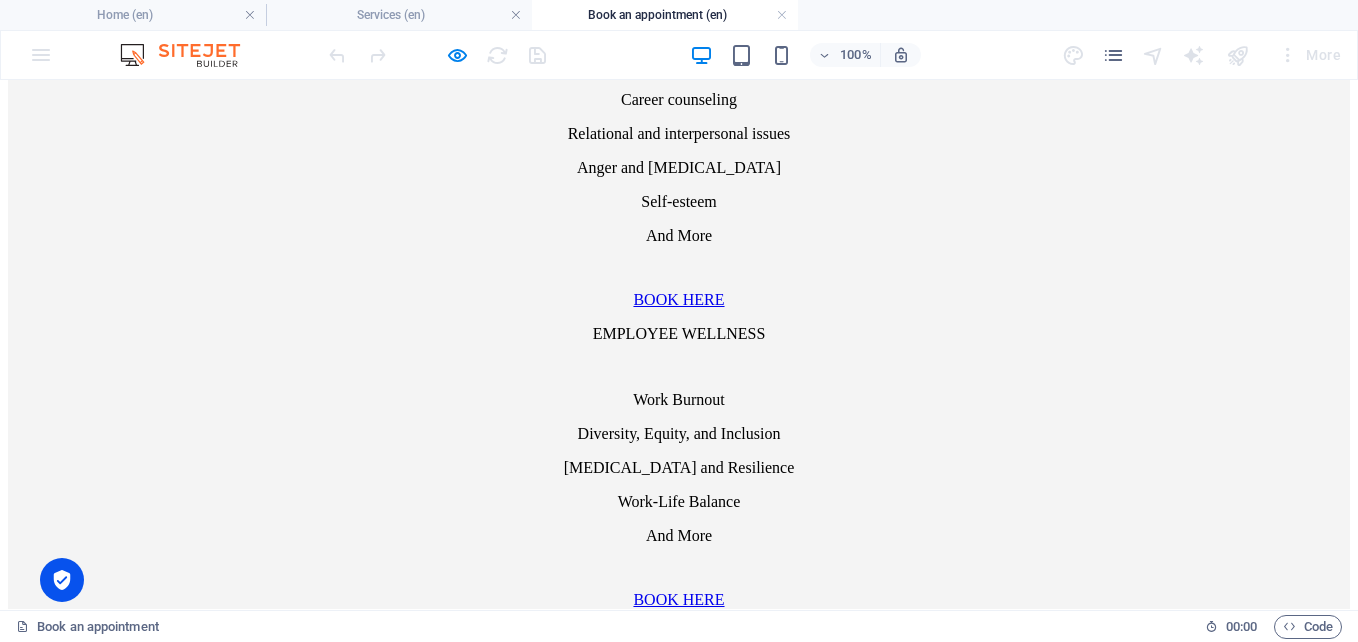 scroll, scrollTop: 785, scrollLeft: 0, axis: vertical 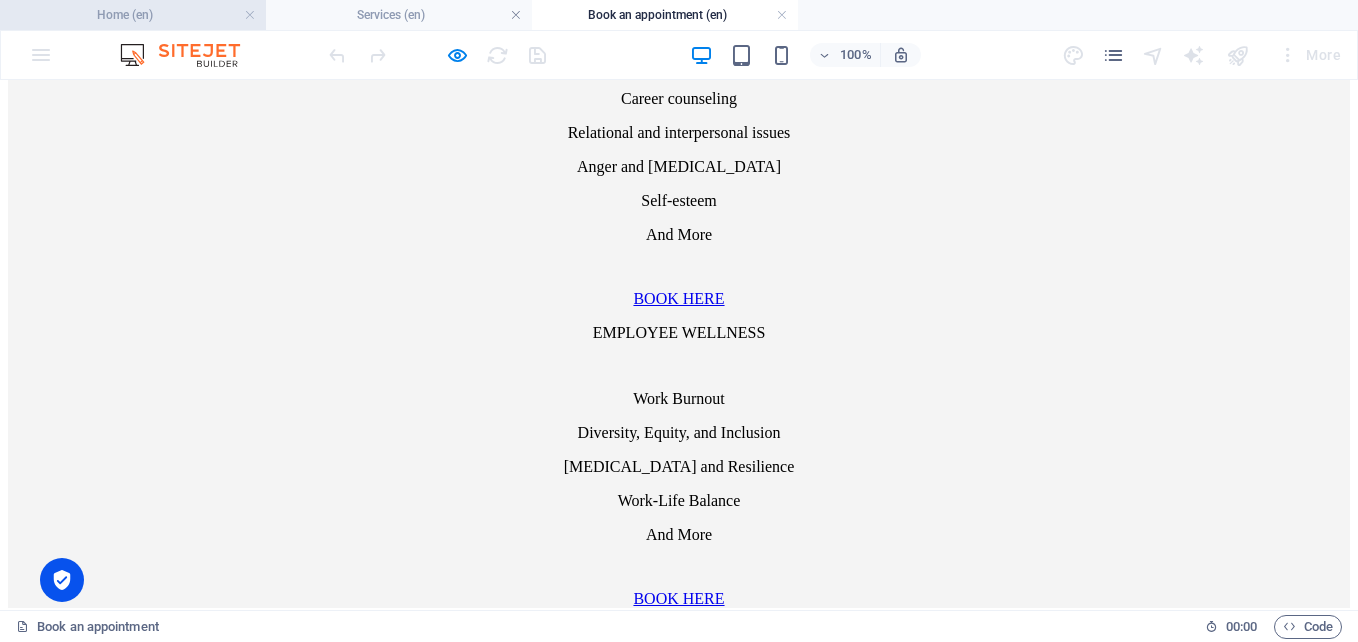 click on "Home (en)" at bounding box center (133, 15) 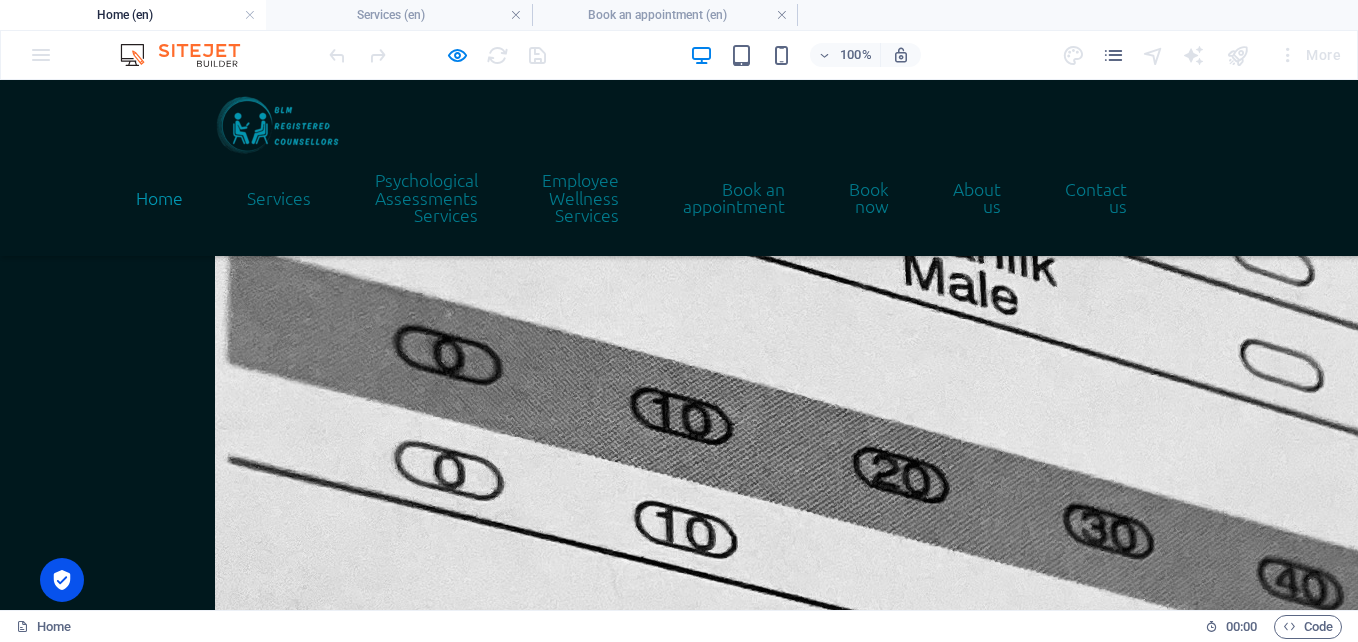 scroll, scrollTop: 1634, scrollLeft: 0, axis: vertical 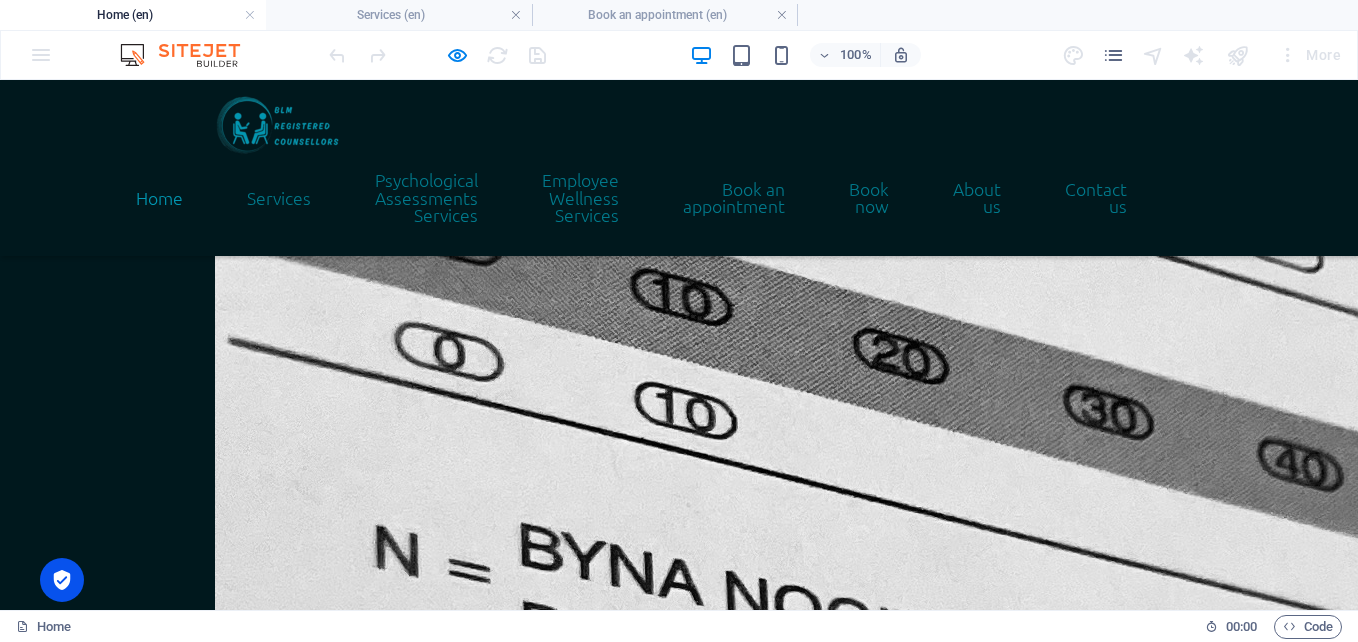 click on "Book an appointment" at bounding box center (100, 4224) 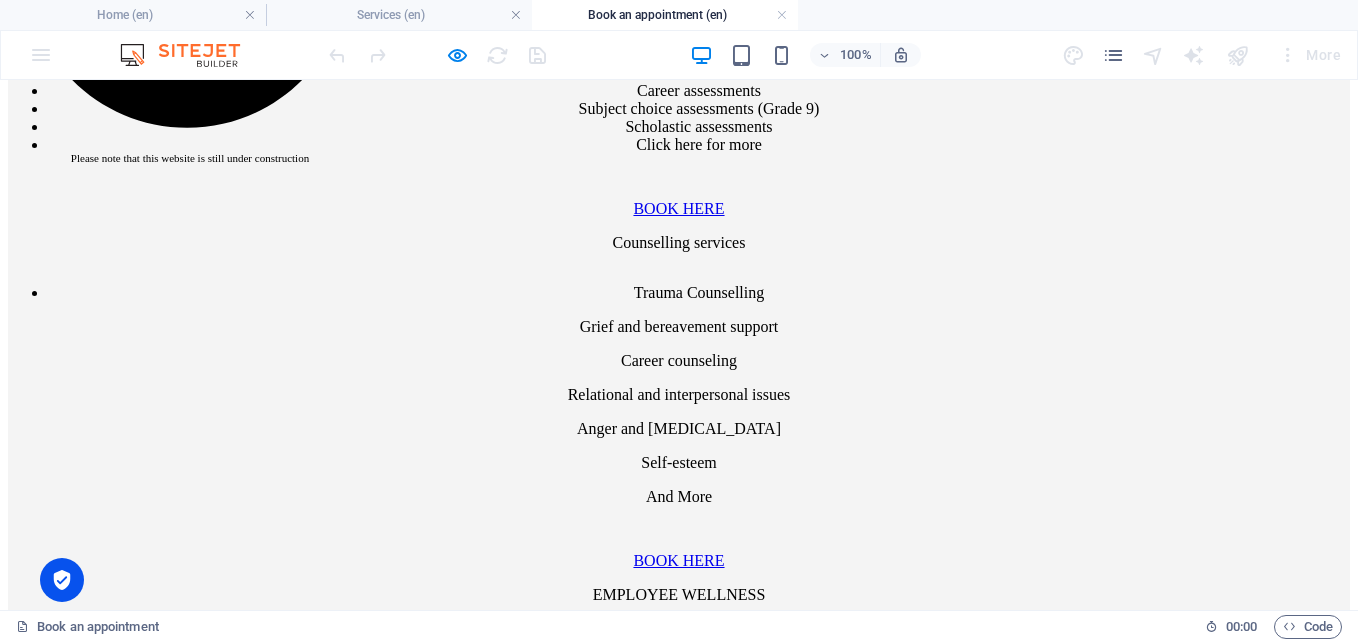 scroll, scrollTop: 524, scrollLeft: 0, axis: vertical 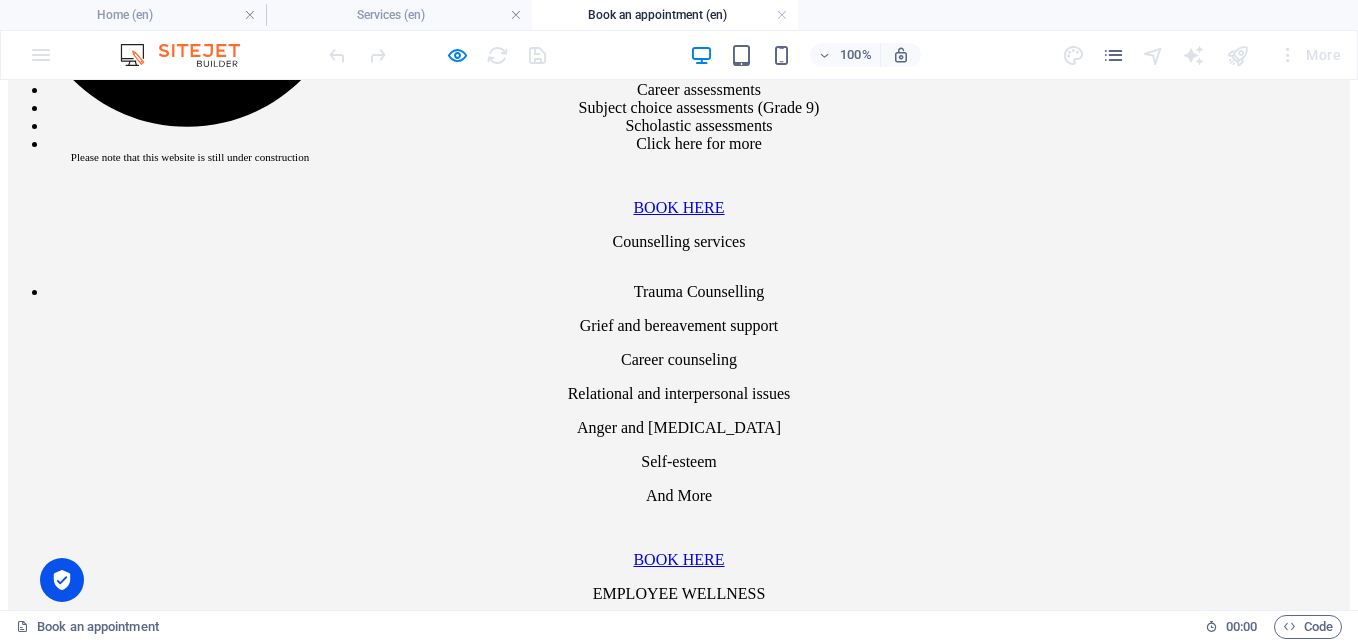 click on "BOOK HERE" at bounding box center (679, 560) 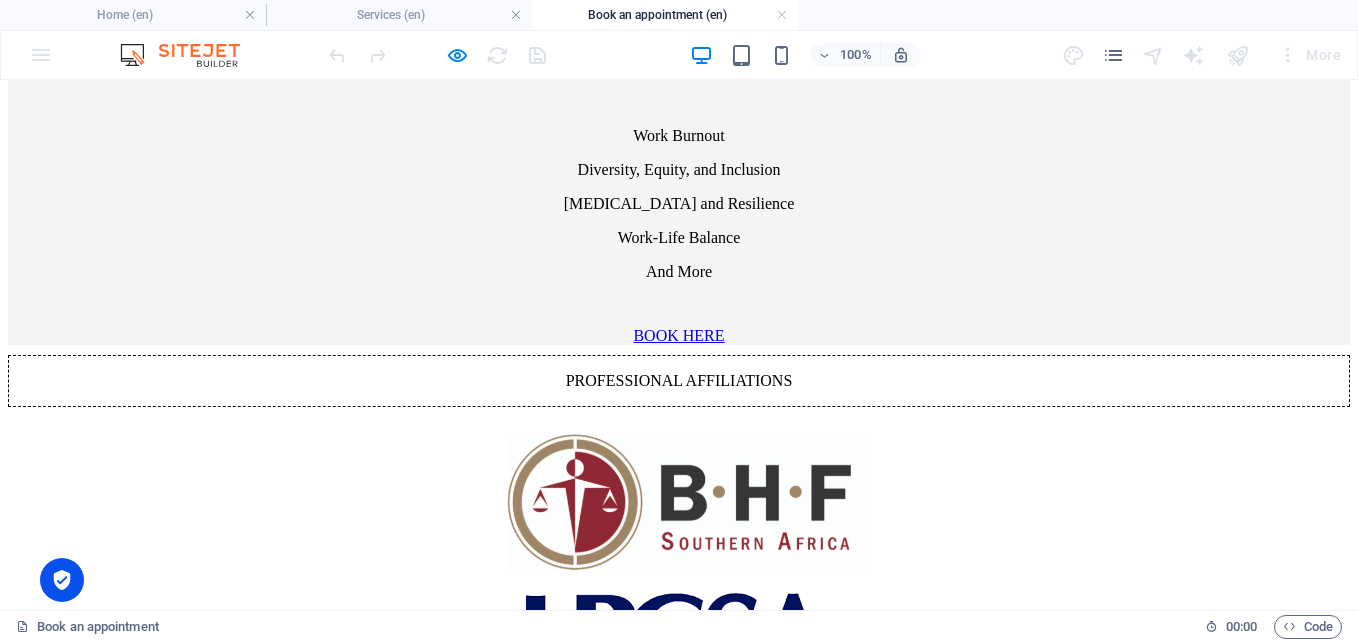 scroll, scrollTop: 1258, scrollLeft: 0, axis: vertical 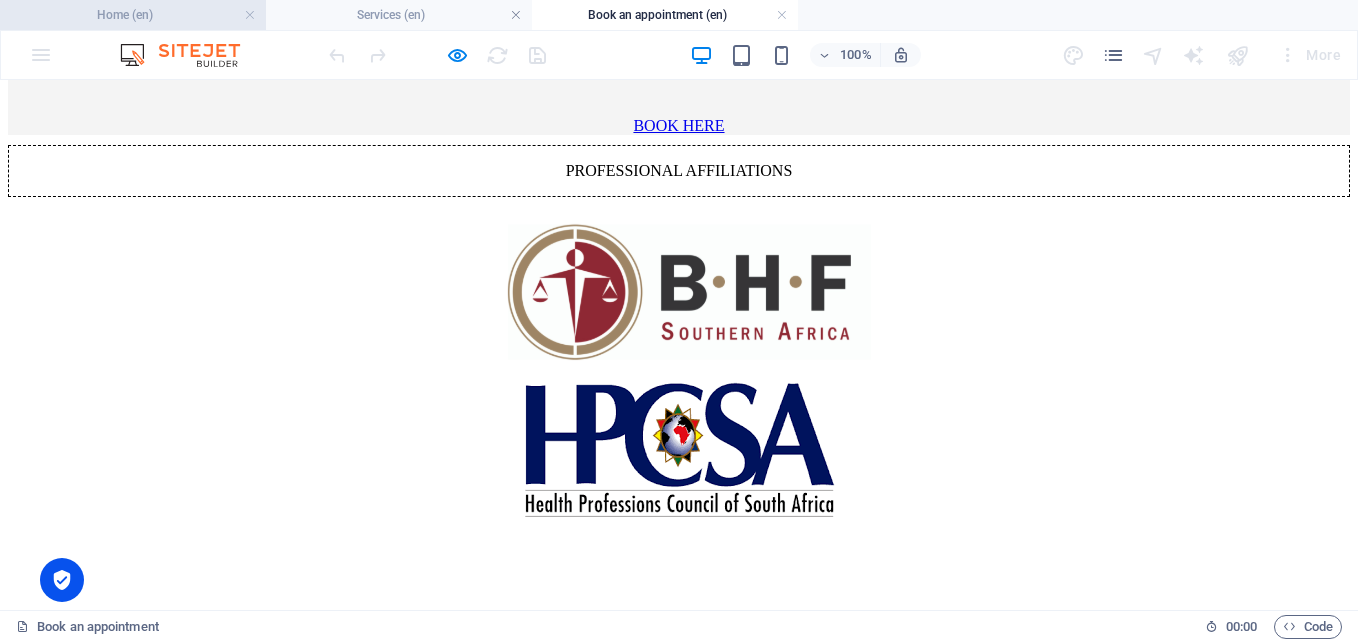 click on "Home (en)" at bounding box center (133, 15) 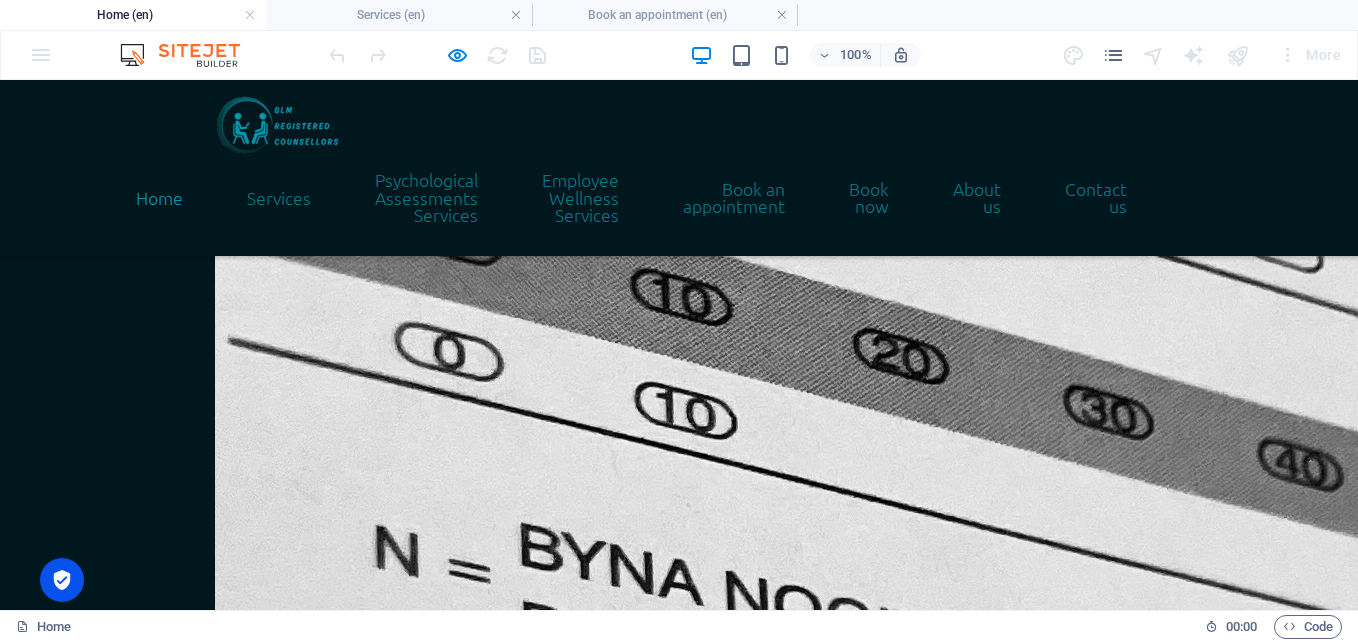 scroll, scrollTop: 0, scrollLeft: 0, axis: both 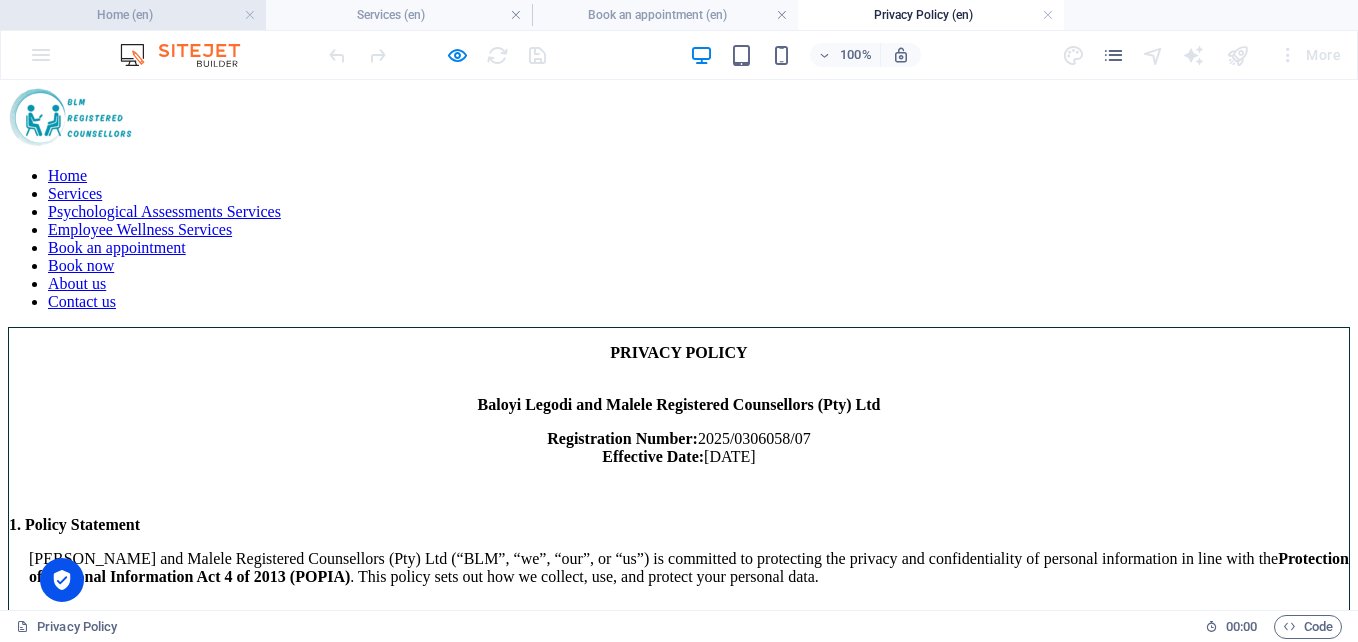 click on "Home (en)" at bounding box center [133, 15] 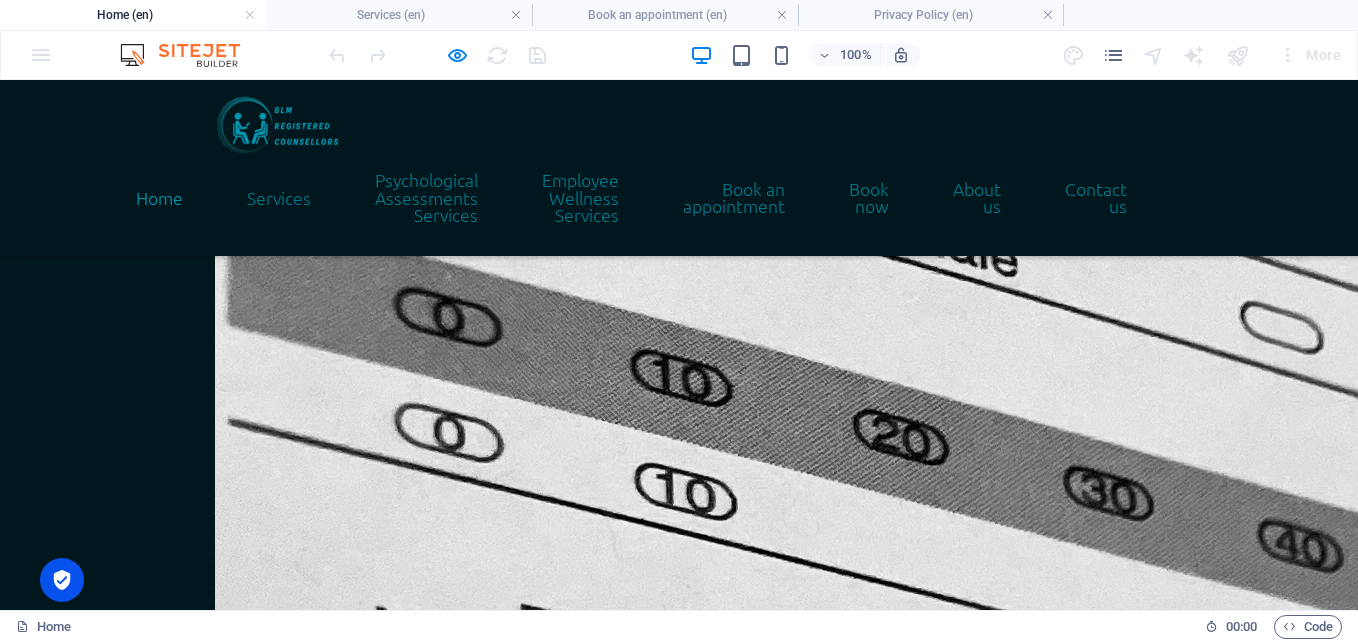 scroll, scrollTop: 1634, scrollLeft: 0, axis: vertical 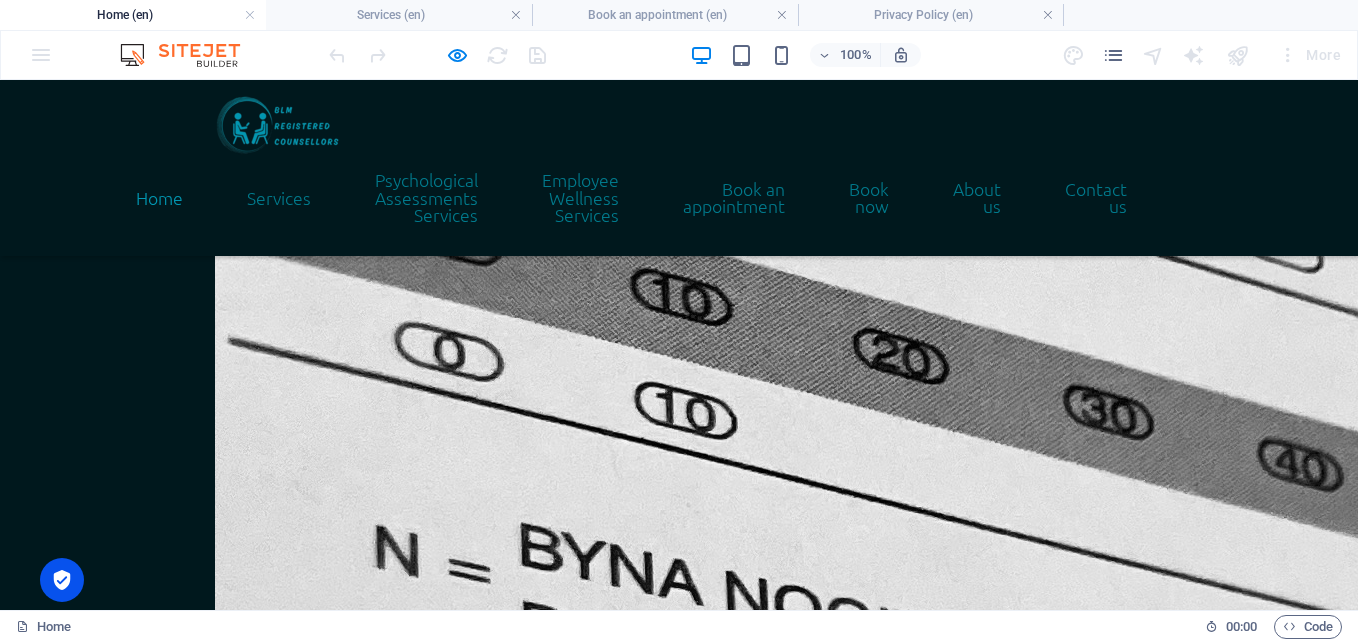 click on "Terms & Conditions" at bounding box center [92, 4330] 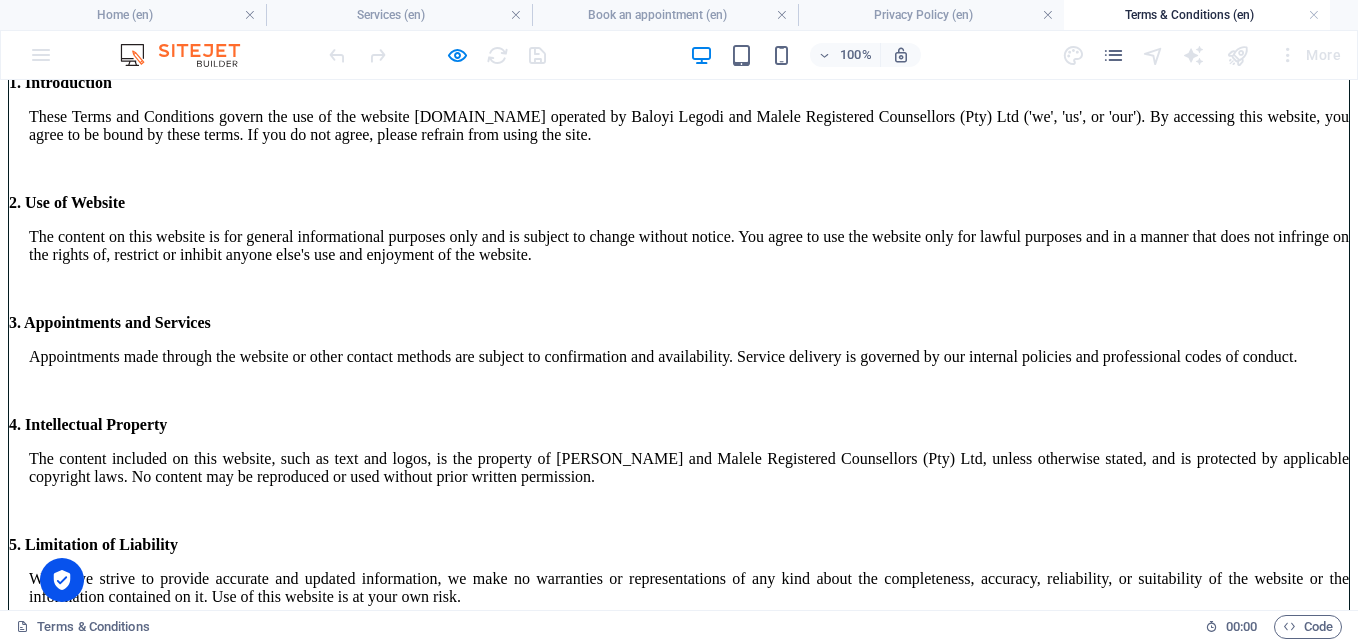 scroll, scrollTop: 509, scrollLeft: 0, axis: vertical 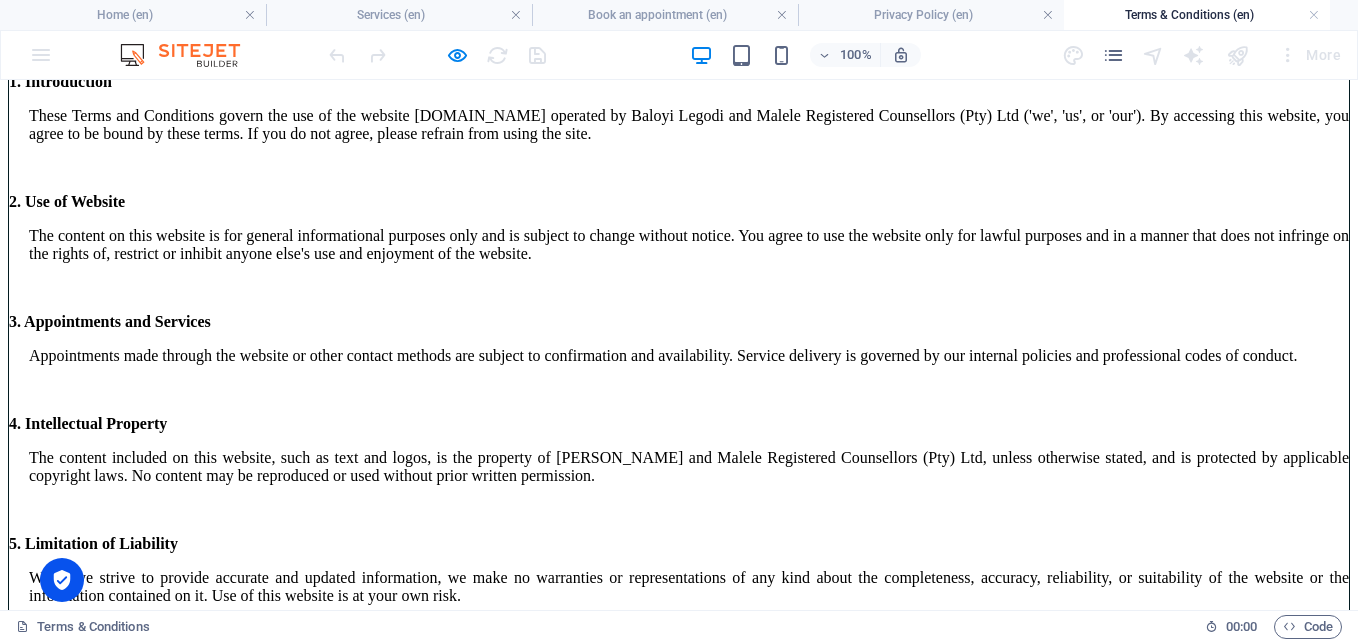drag, startPoint x: 518, startPoint y: 304, endPoint x: 607, endPoint y: 311, distance: 89.27486 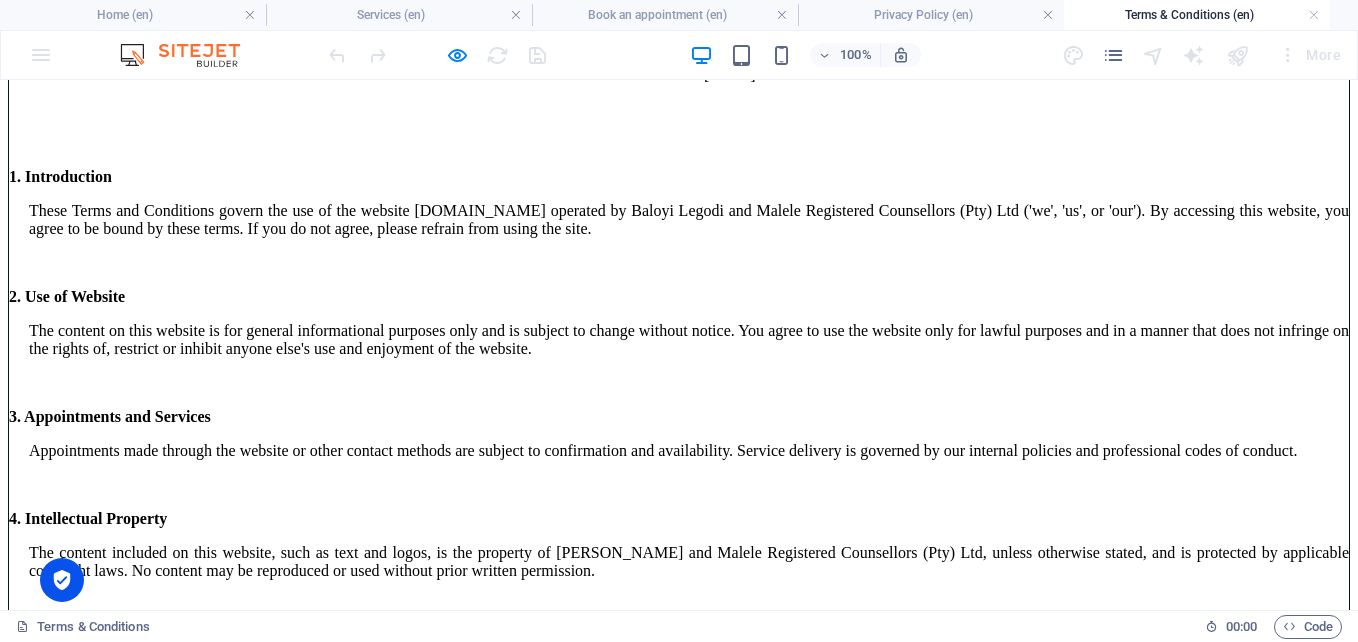 scroll, scrollTop: 0, scrollLeft: 0, axis: both 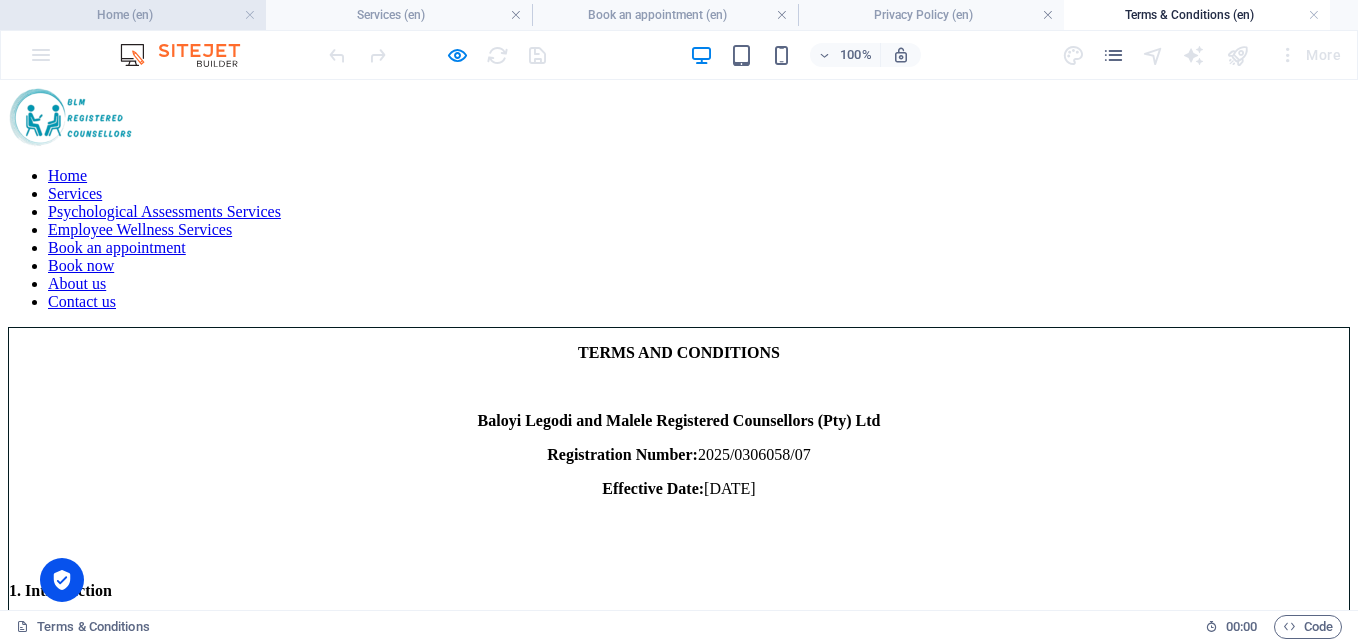 click on "Home (en)" at bounding box center [133, 15] 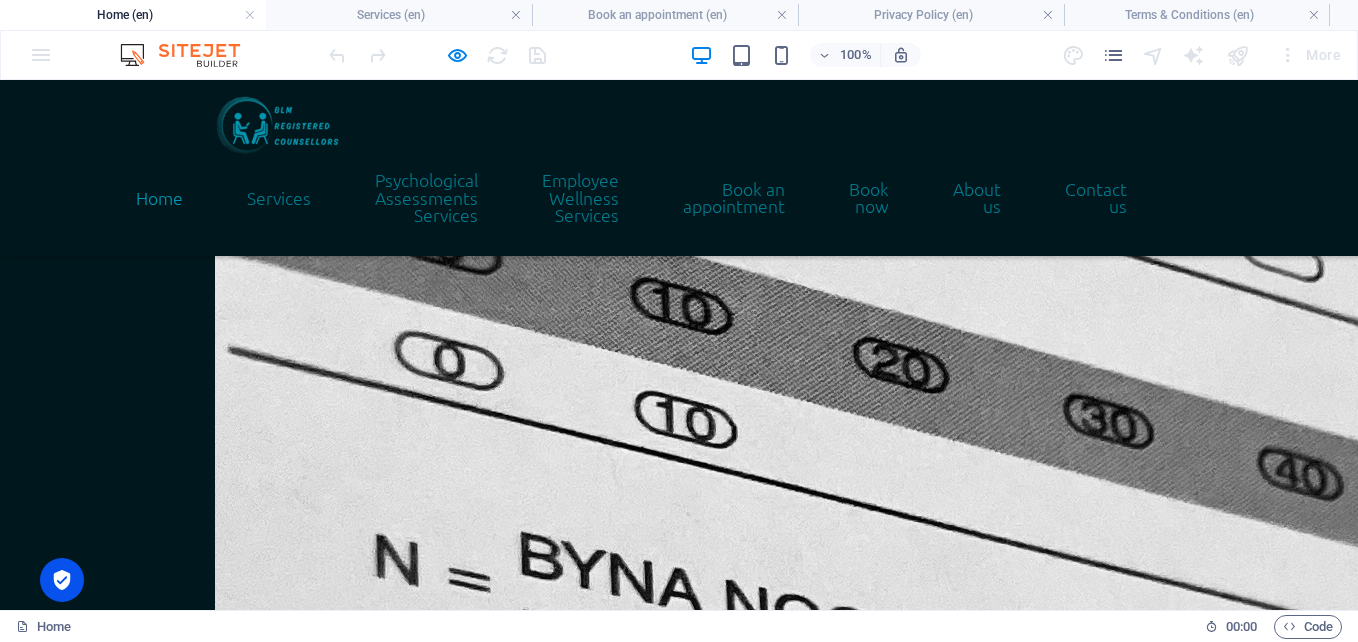 scroll, scrollTop: 1634, scrollLeft: 0, axis: vertical 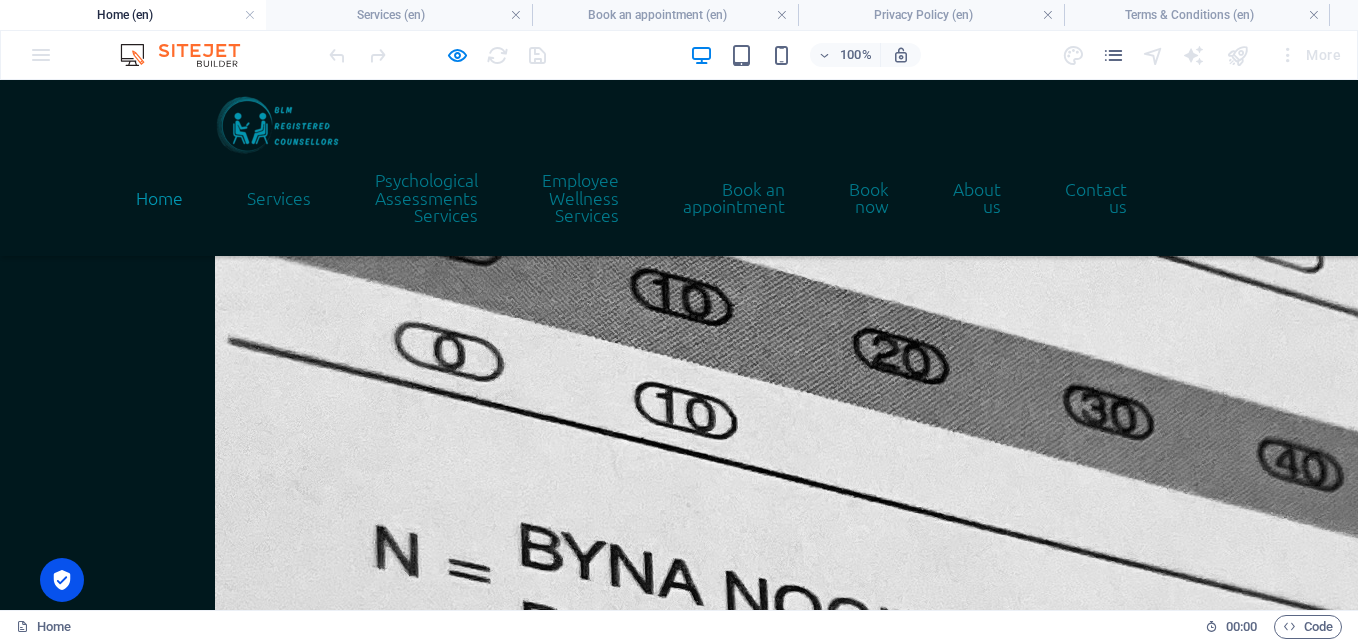 click on "Disclaimer" at bounding box center (56, 4356) 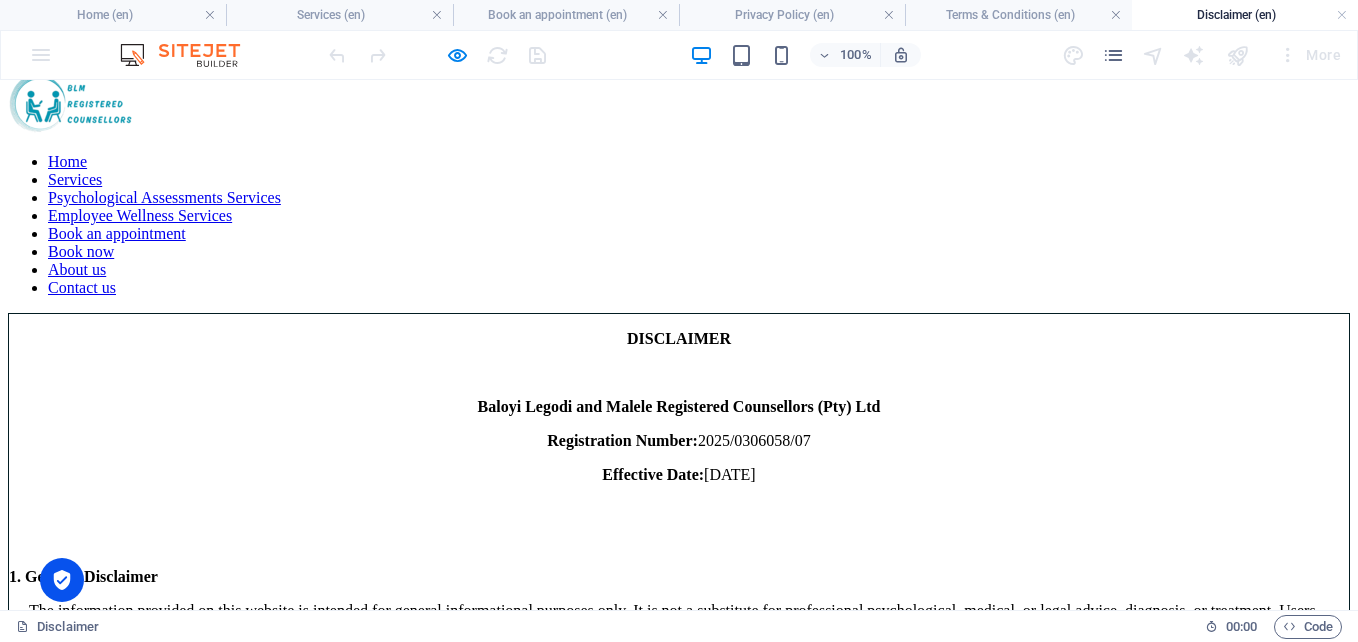 scroll, scrollTop: 0, scrollLeft: 0, axis: both 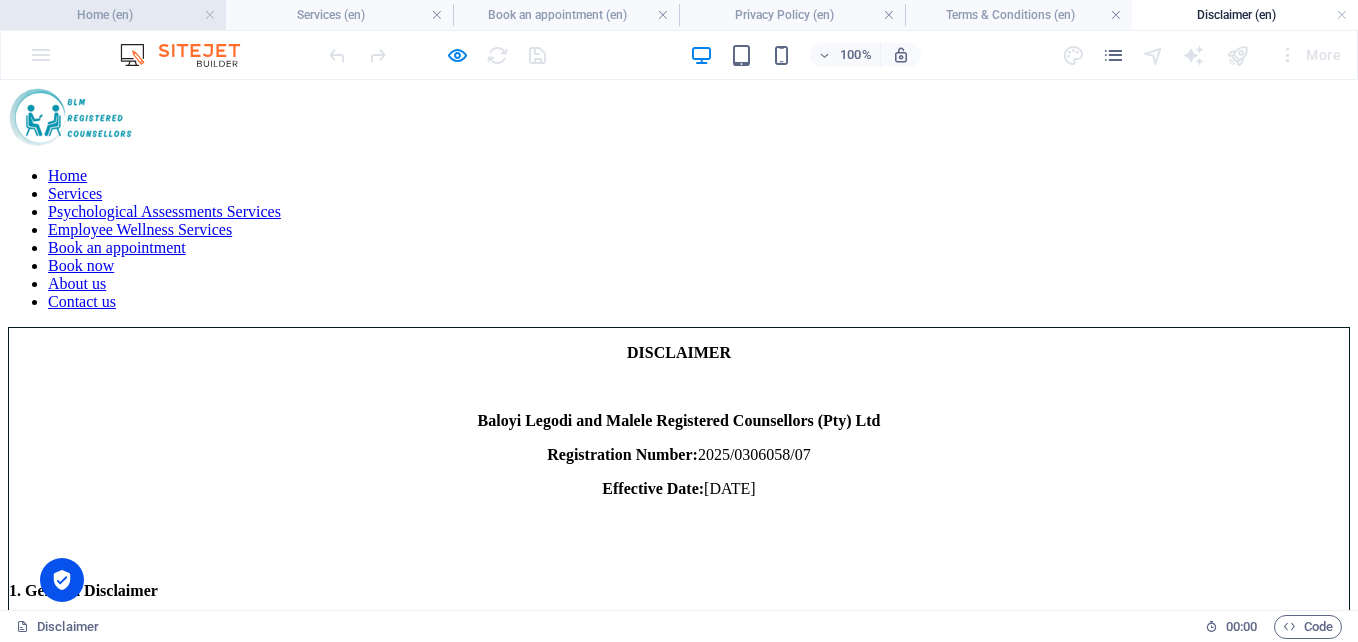 click on "Home (en)" at bounding box center (113, 15) 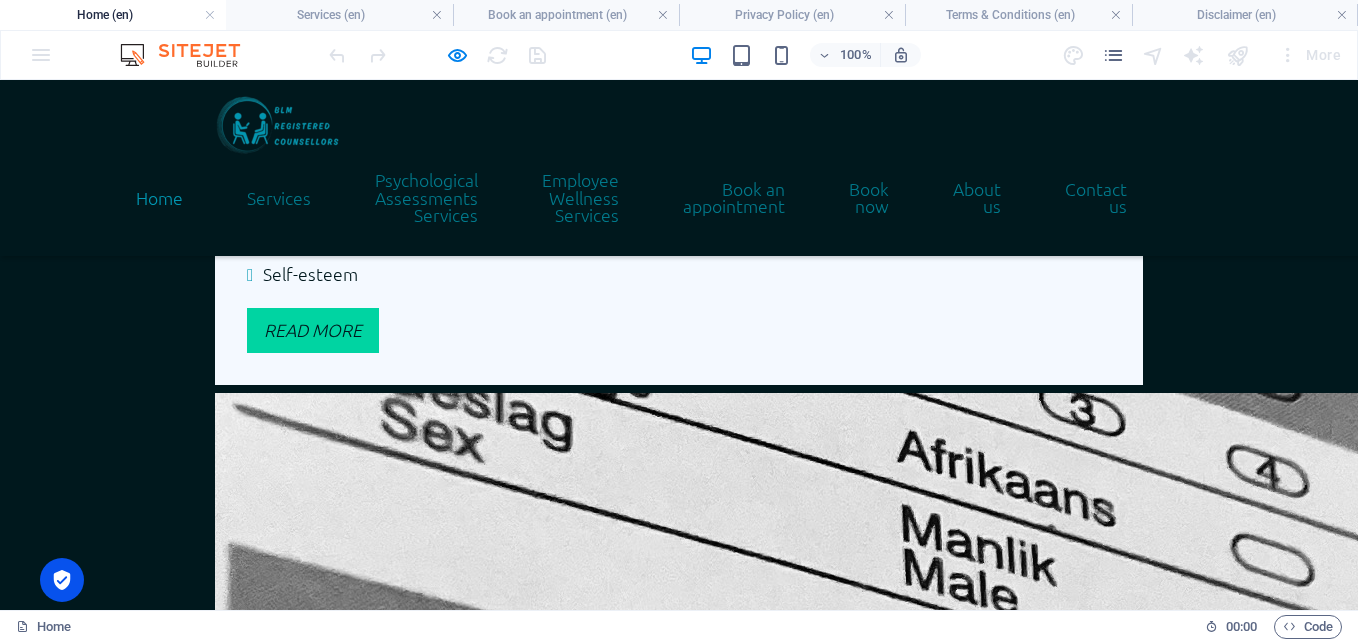 scroll, scrollTop: 1634, scrollLeft: 0, axis: vertical 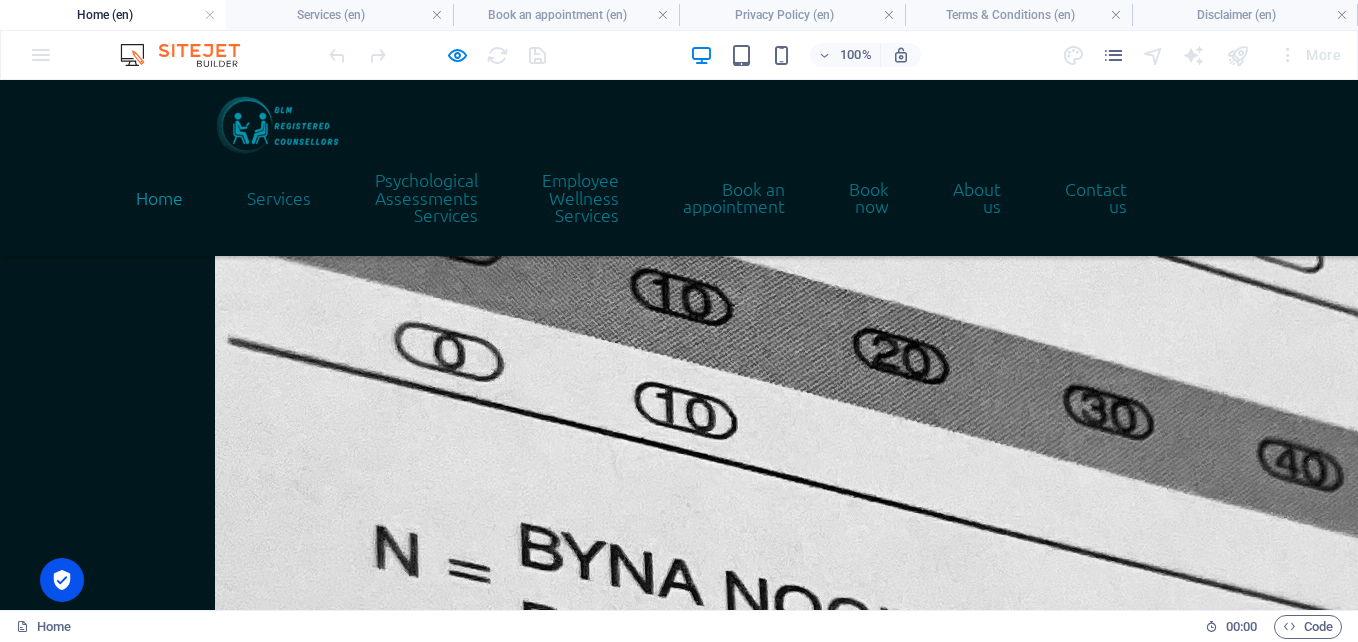 click on "Tiktok" at bounding box center (40, 4680) 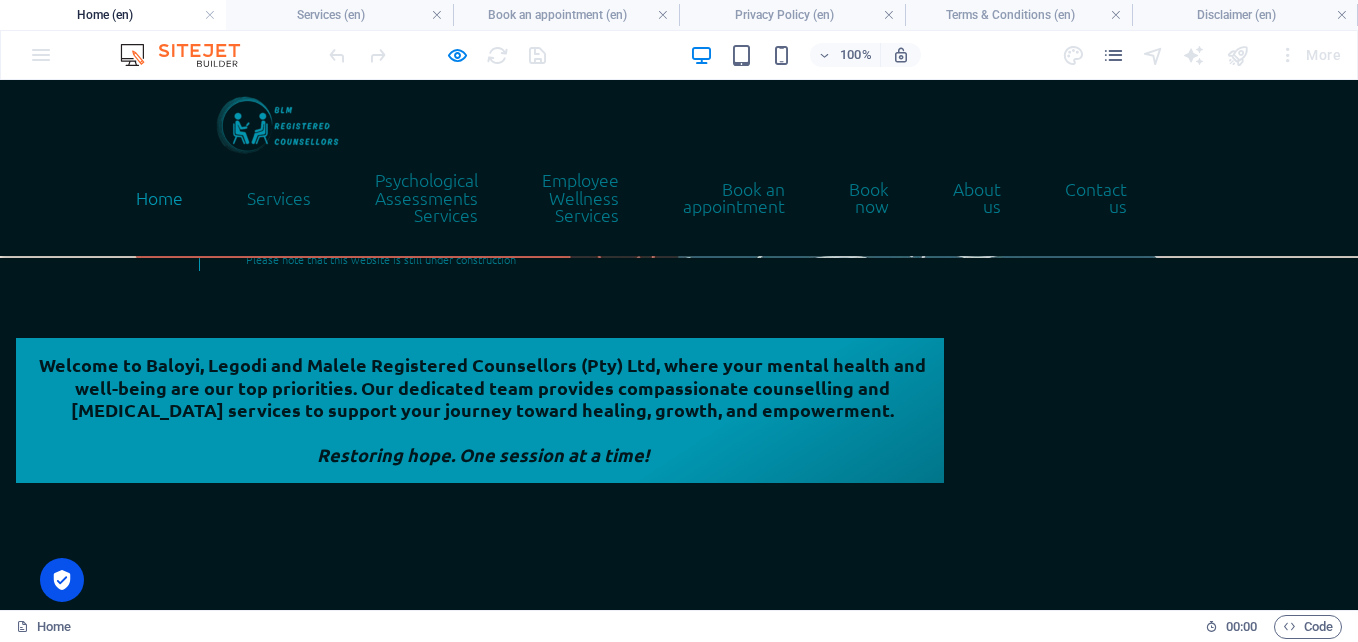 scroll, scrollTop: 337, scrollLeft: 0, axis: vertical 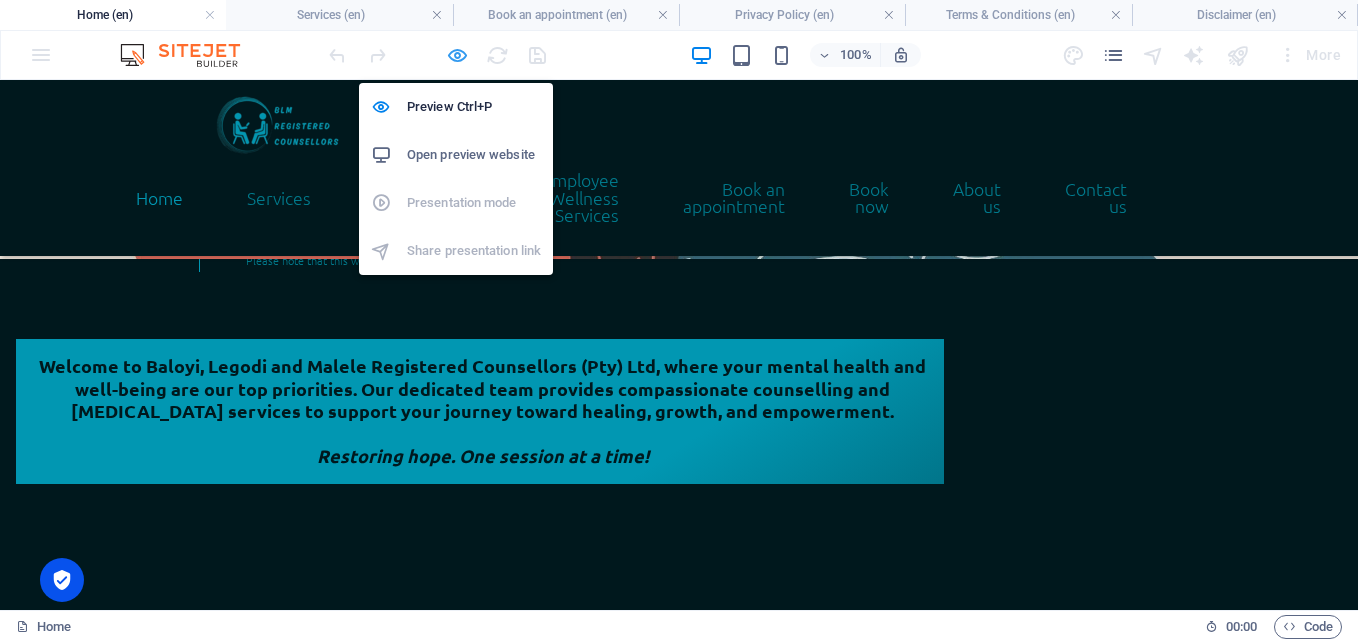 click at bounding box center (457, 55) 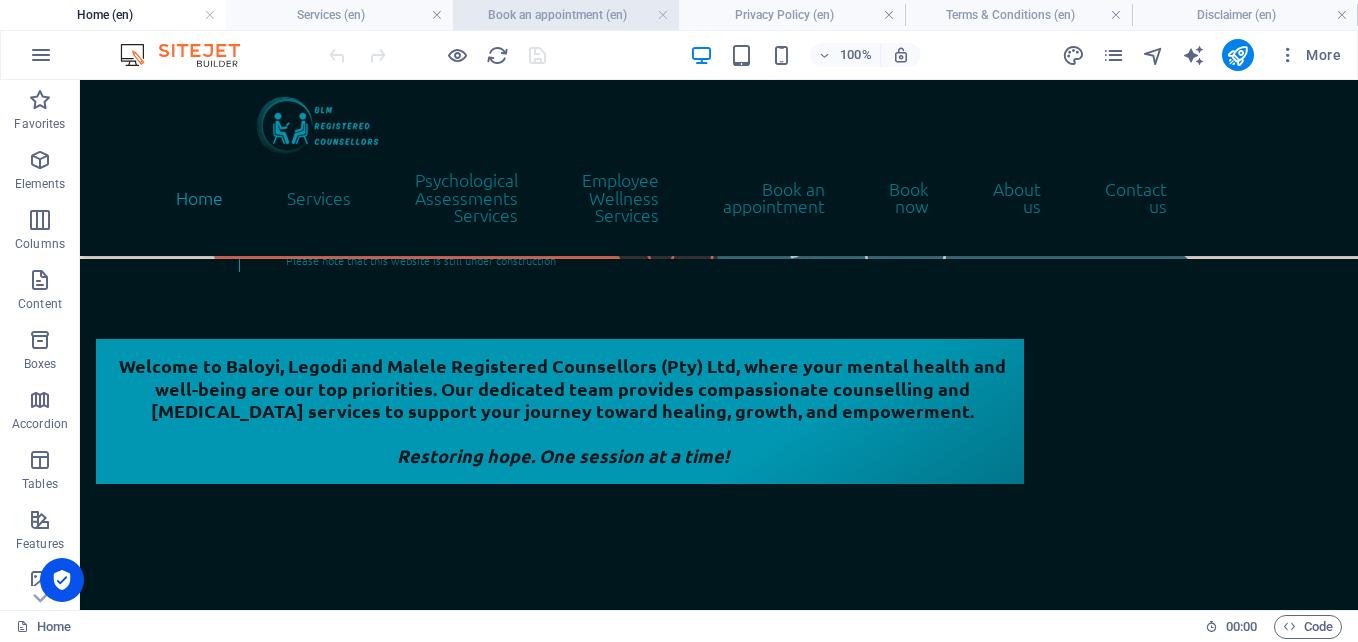 click on "Book an appointment (en)" at bounding box center [566, 15] 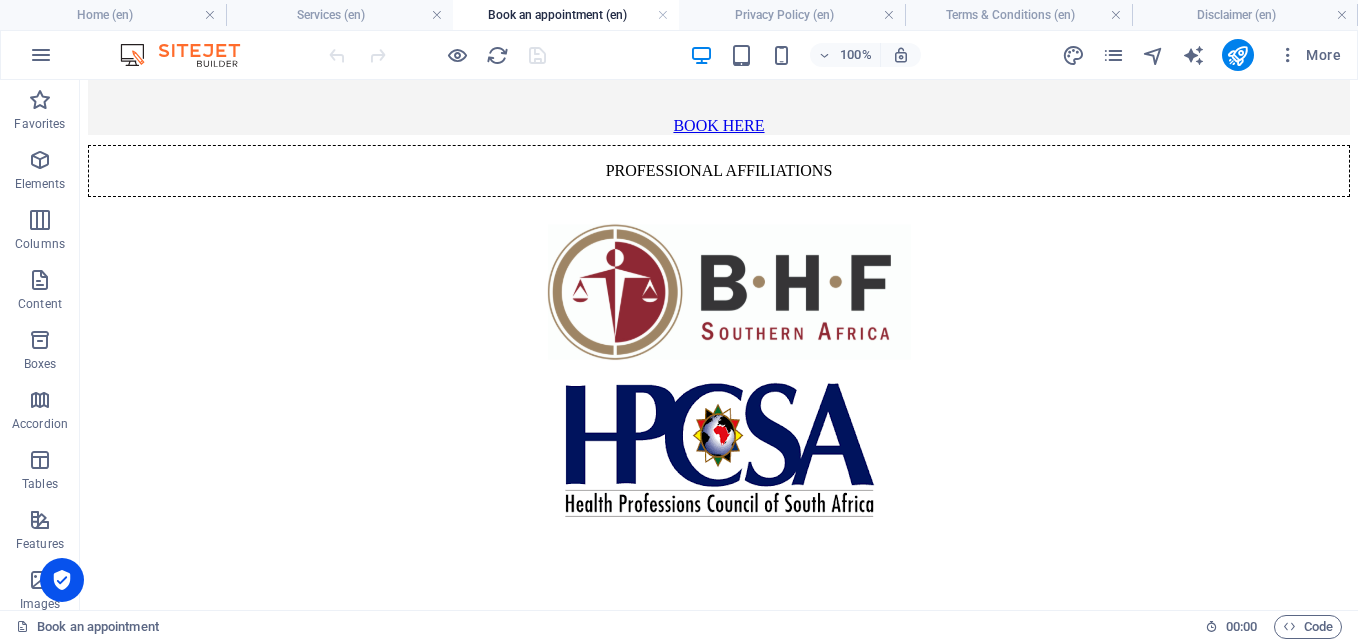 scroll, scrollTop: 0, scrollLeft: 0, axis: both 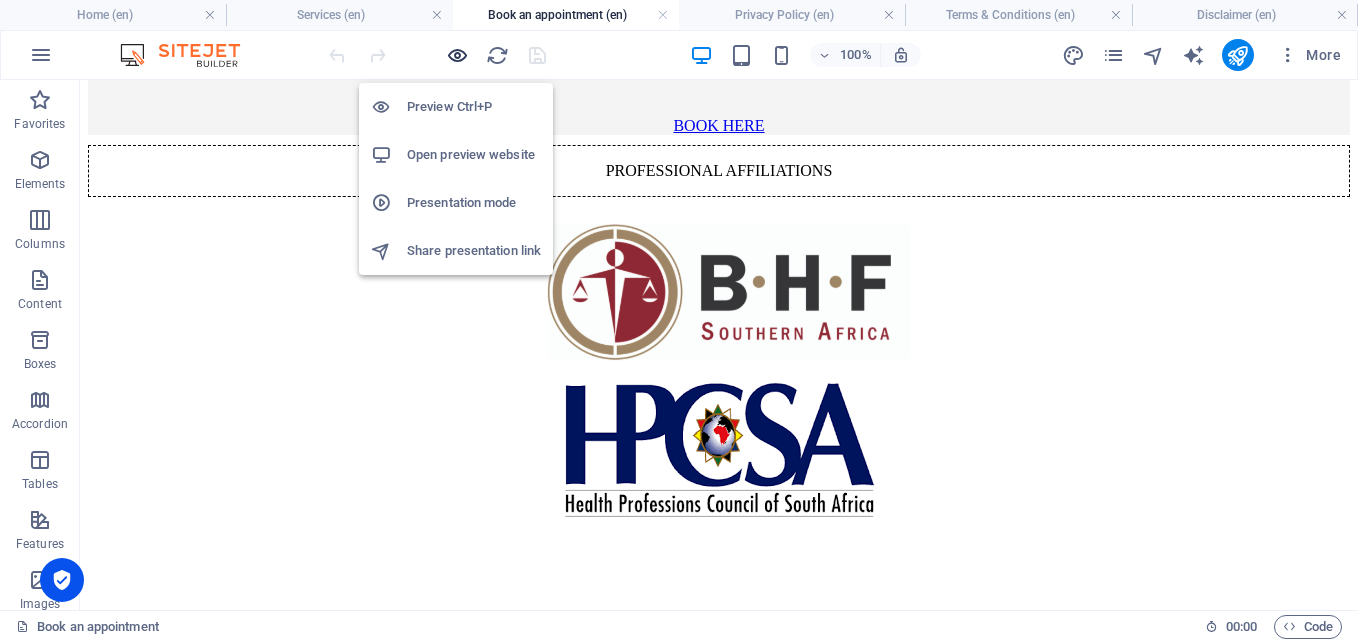 click at bounding box center [457, 55] 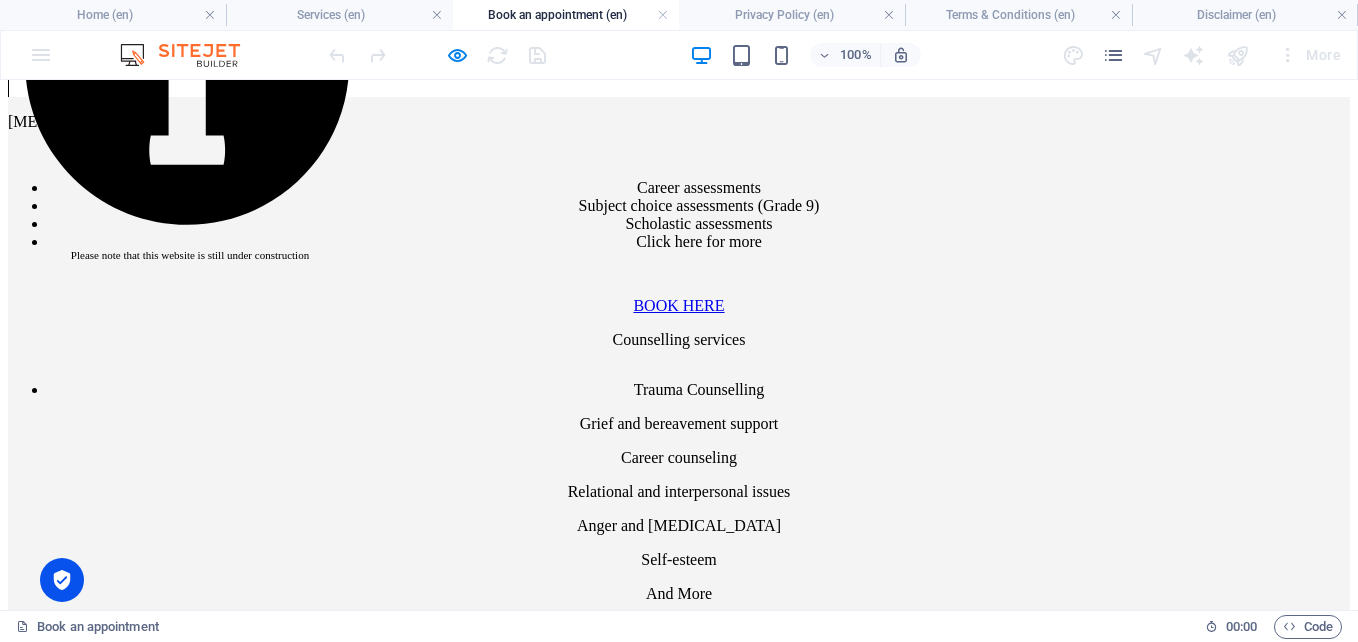 scroll, scrollTop: 428, scrollLeft: 0, axis: vertical 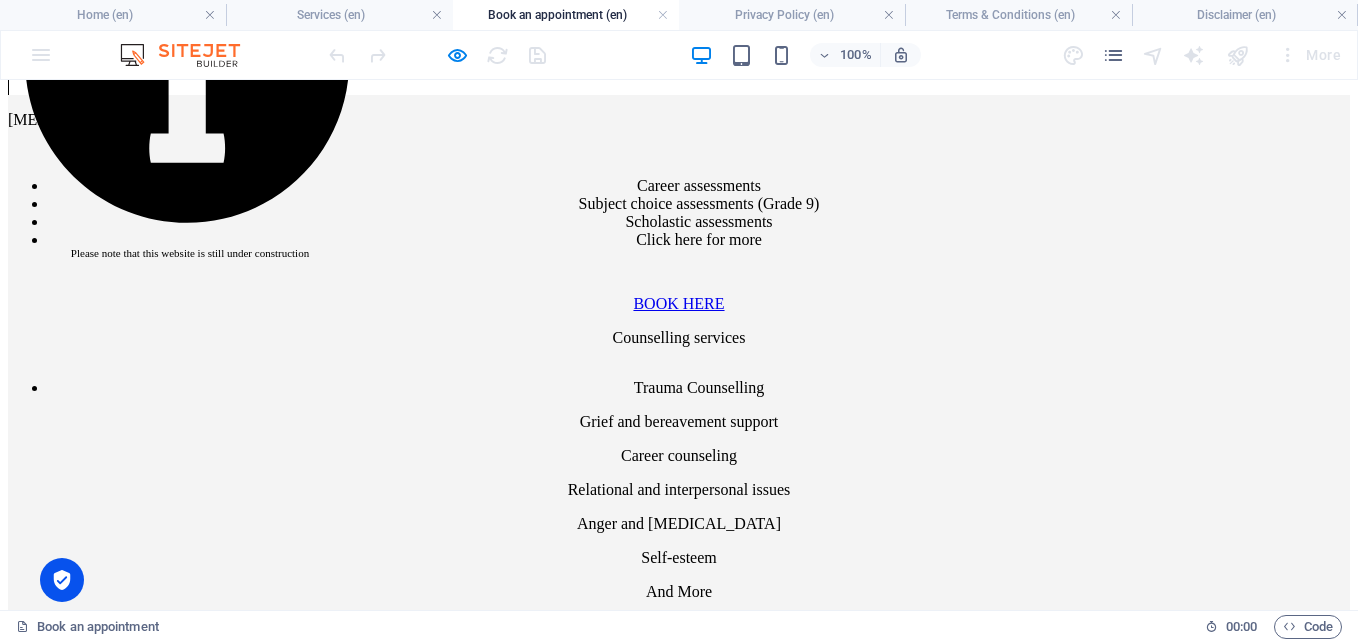 click on "BOOK HERE" at bounding box center [678, 955] 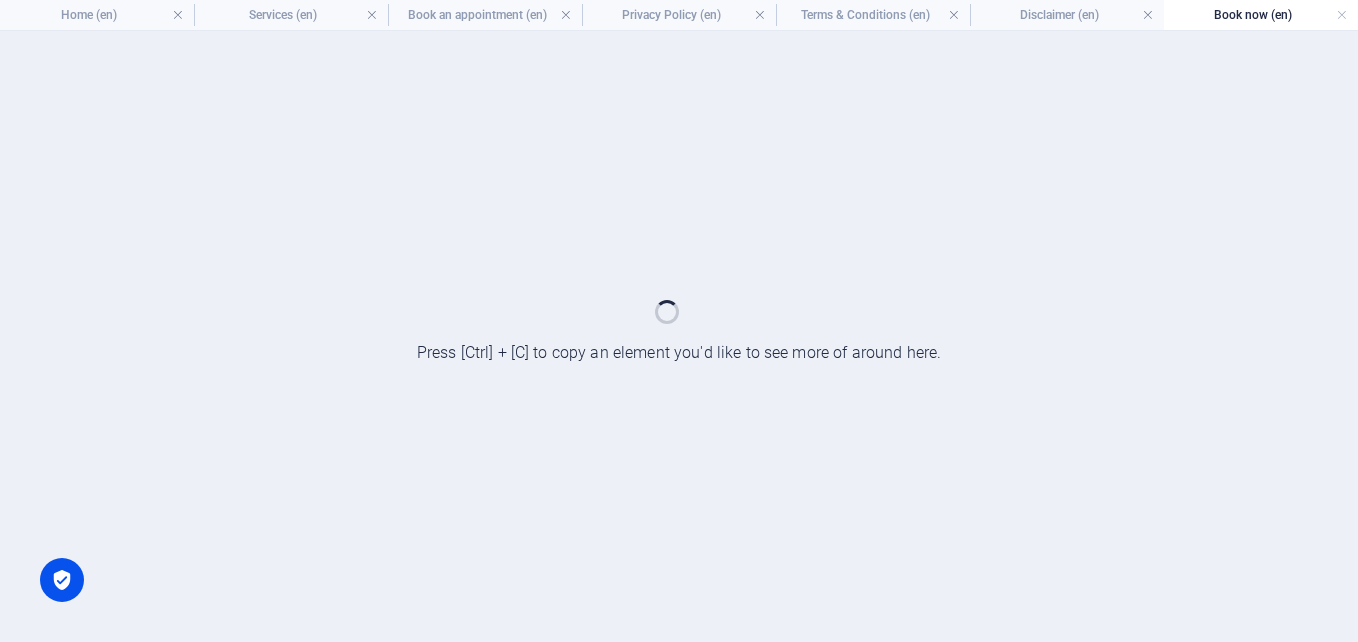 scroll, scrollTop: 0, scrollLeft: 0, axis: both 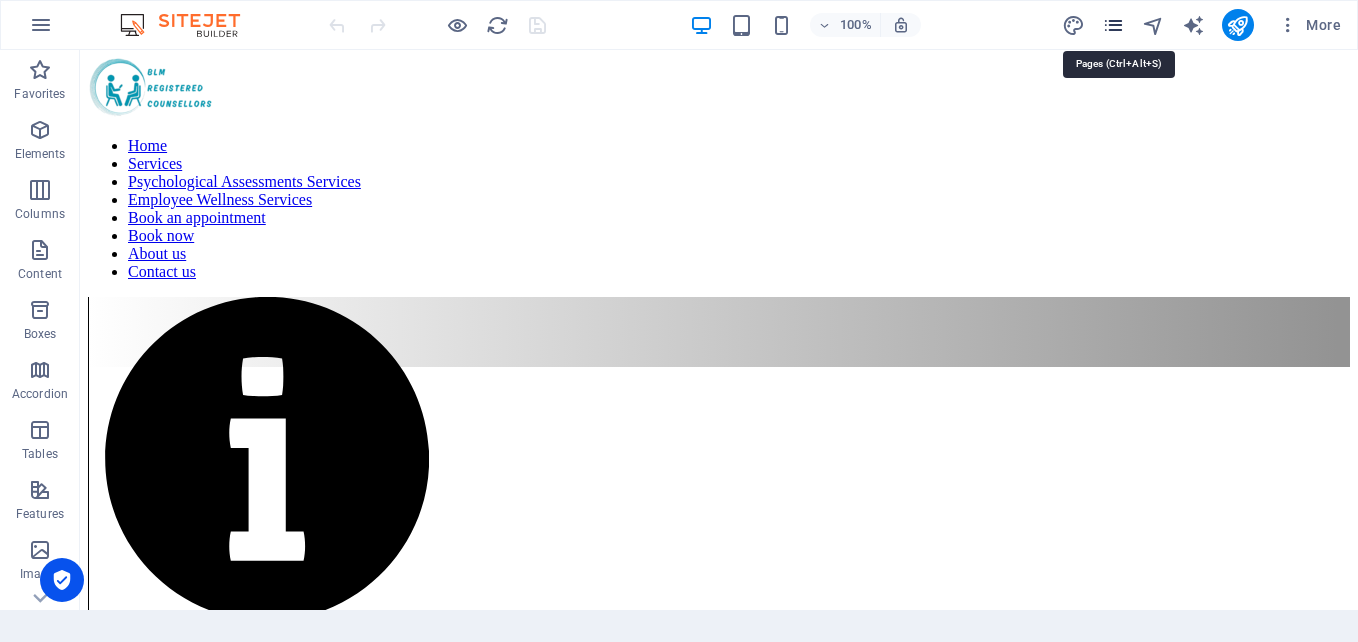 click at bounding box center (1113, 25) 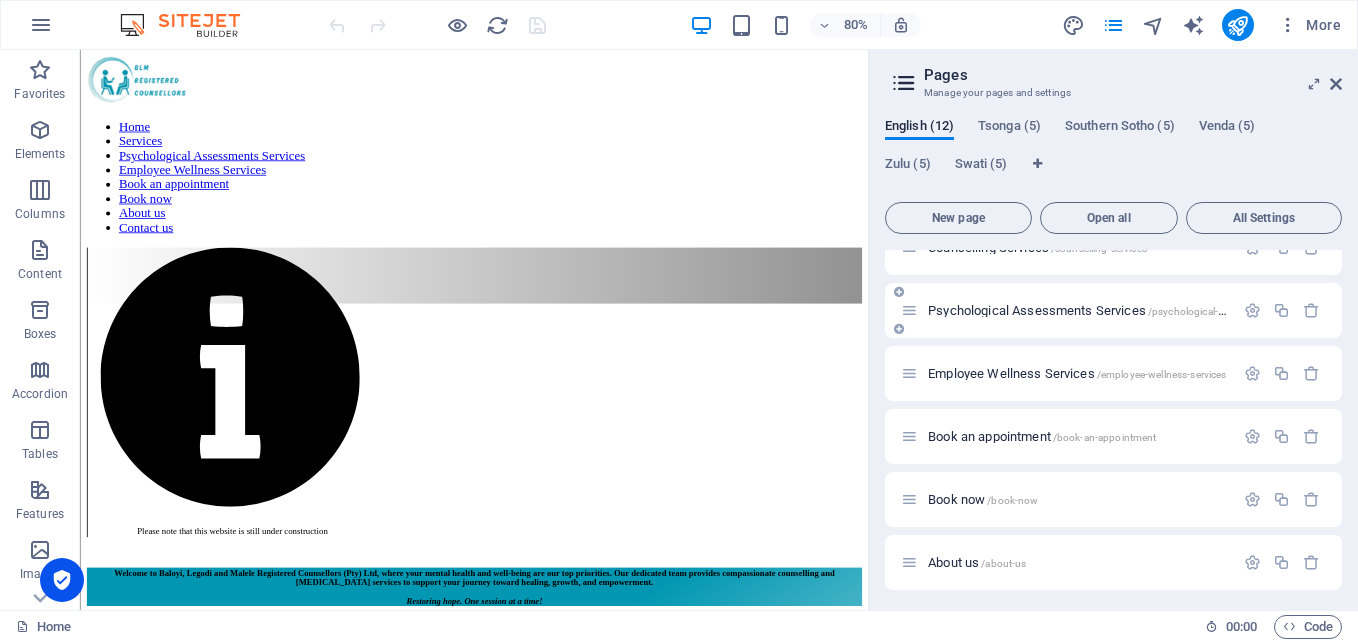 scroll, scrollTop: 157, scrollLeft: 0, axis: vertical 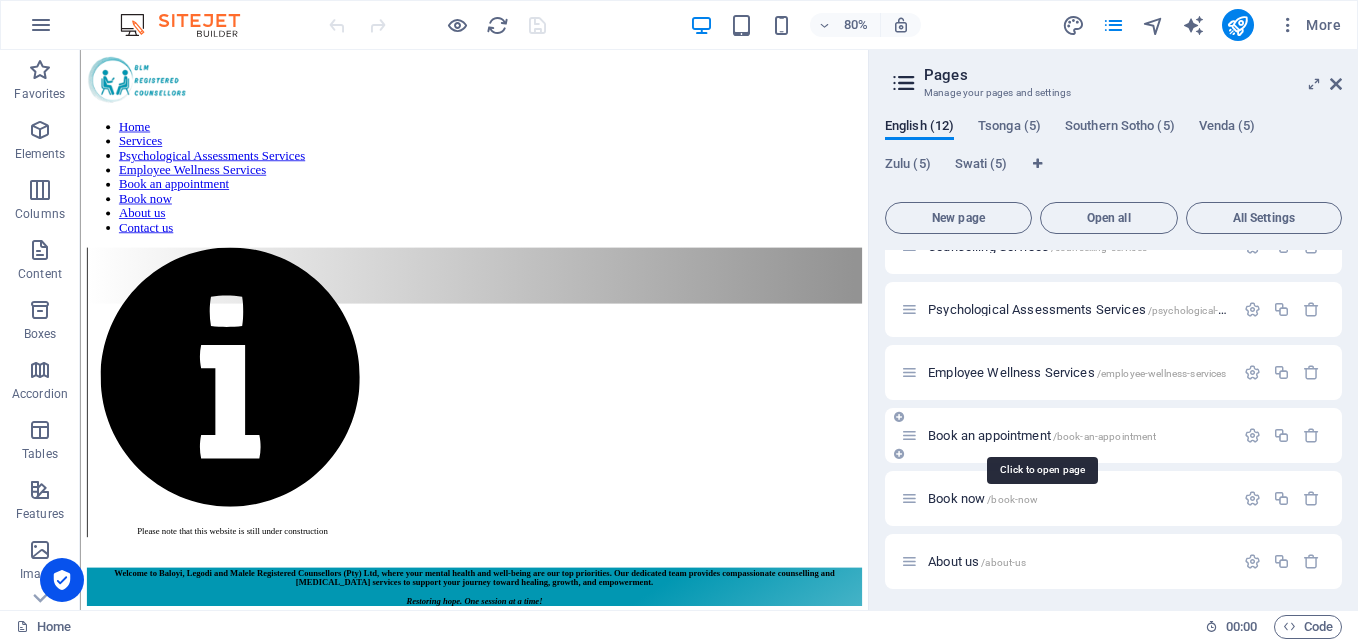click on "Book an appointment /book-an-appointment" at bounding box center [1042, 435] 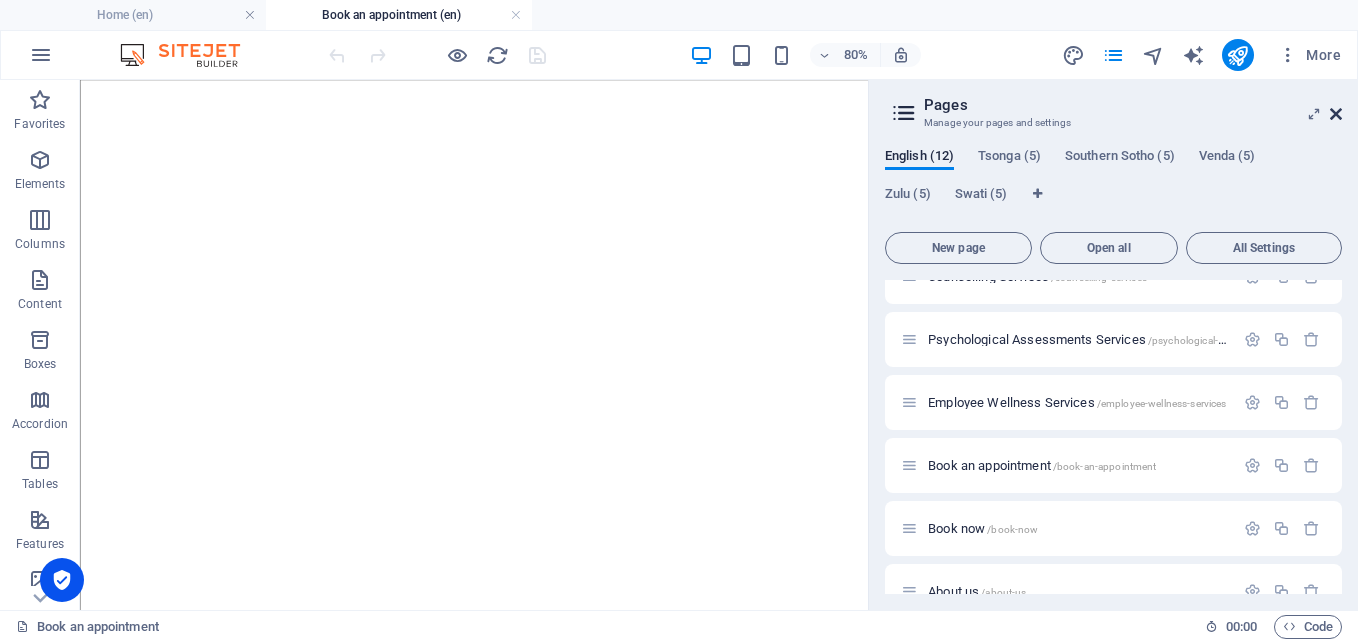 click at bounding box center [1336, 114] 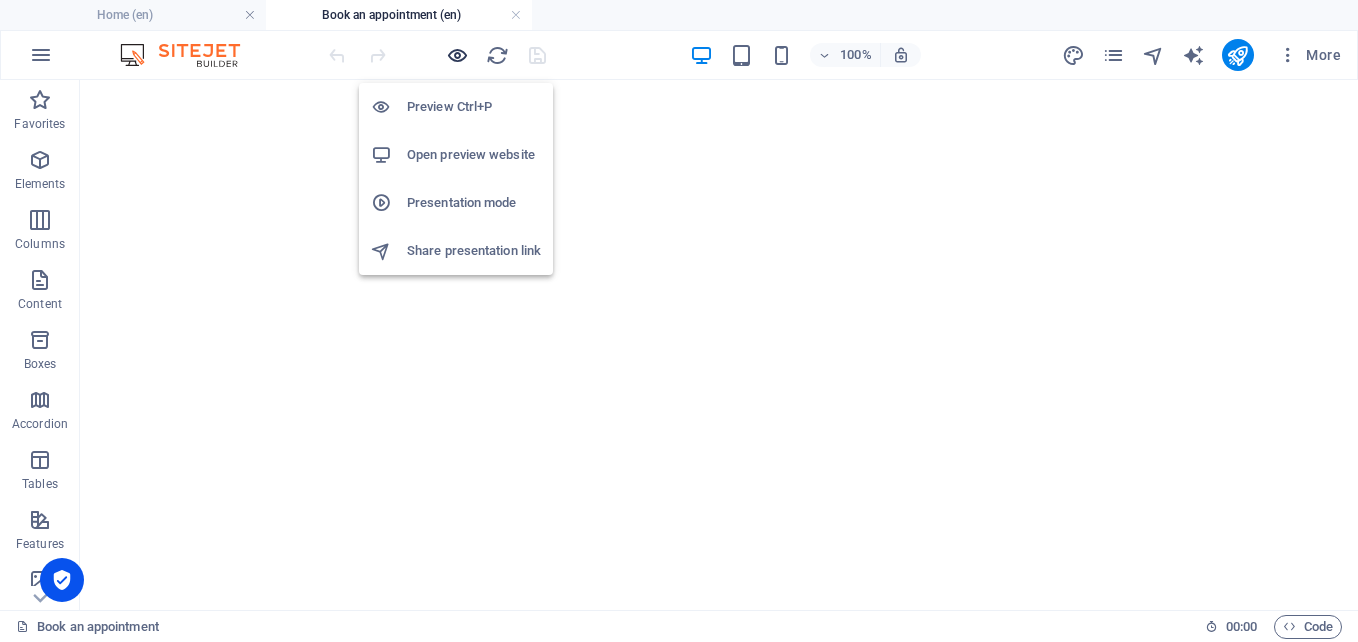 click at bounding box center (457, 55) 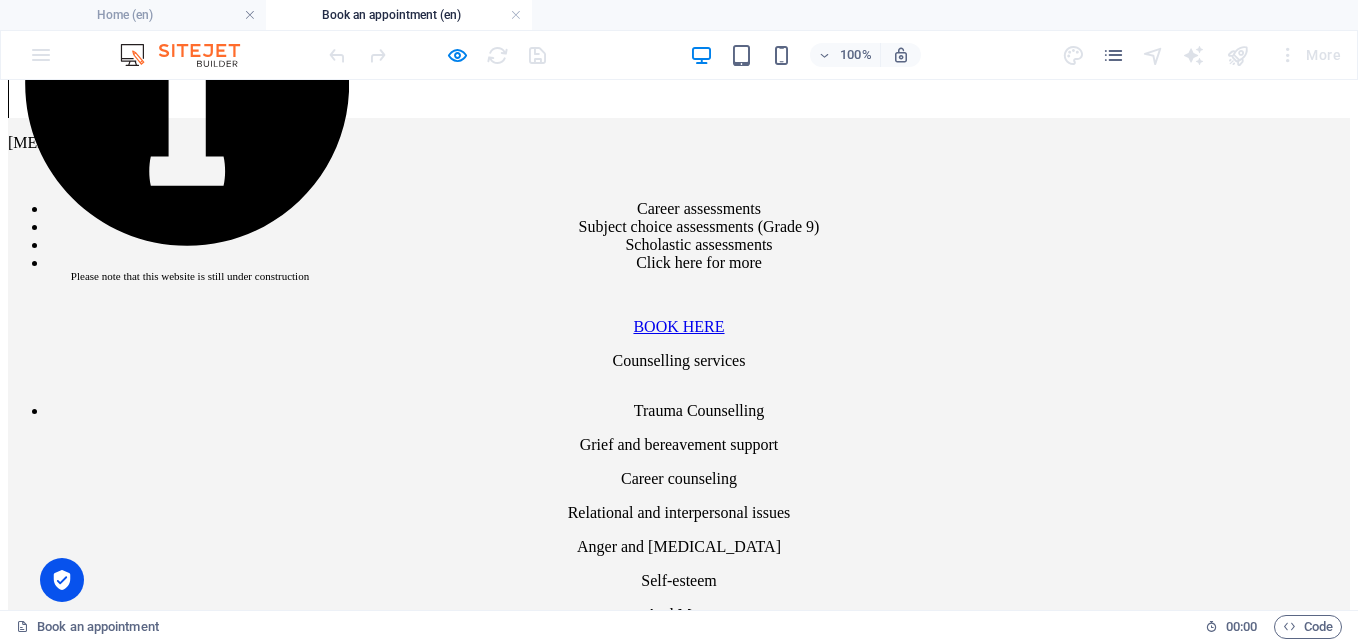 scroll, scrollTop: 449, scrollLeft: 0, axis: vertical 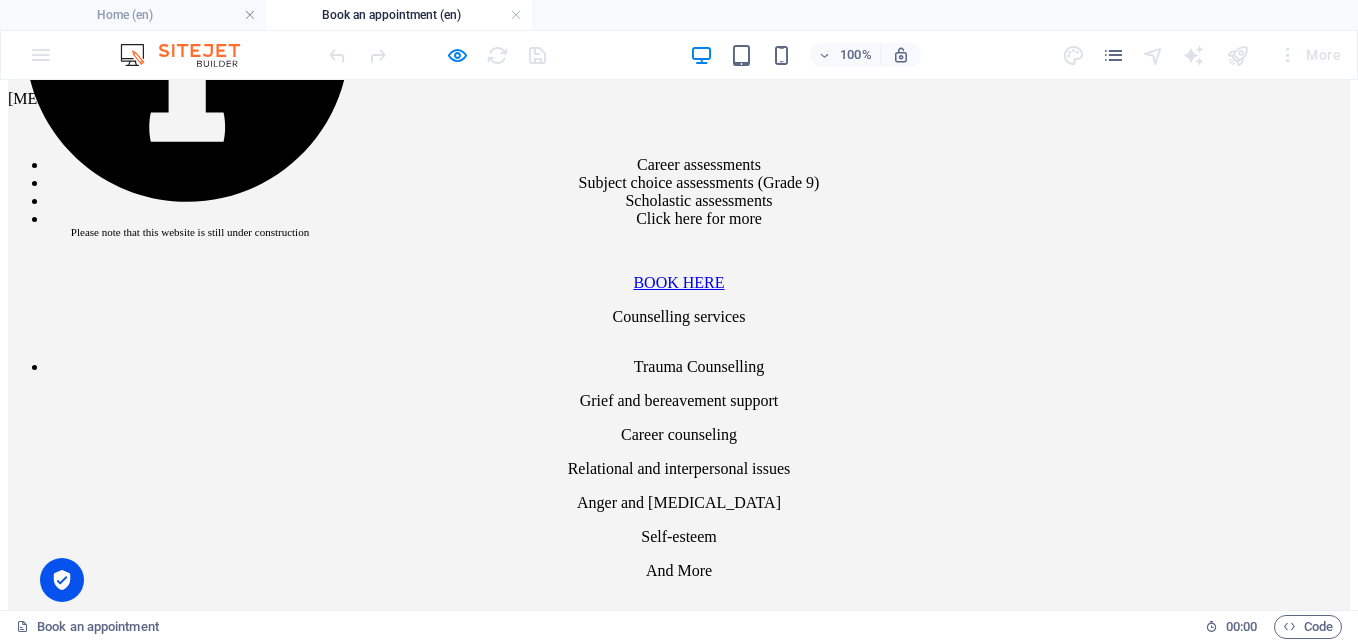click on "BOOK HERE" at bounding box center [678, 634] 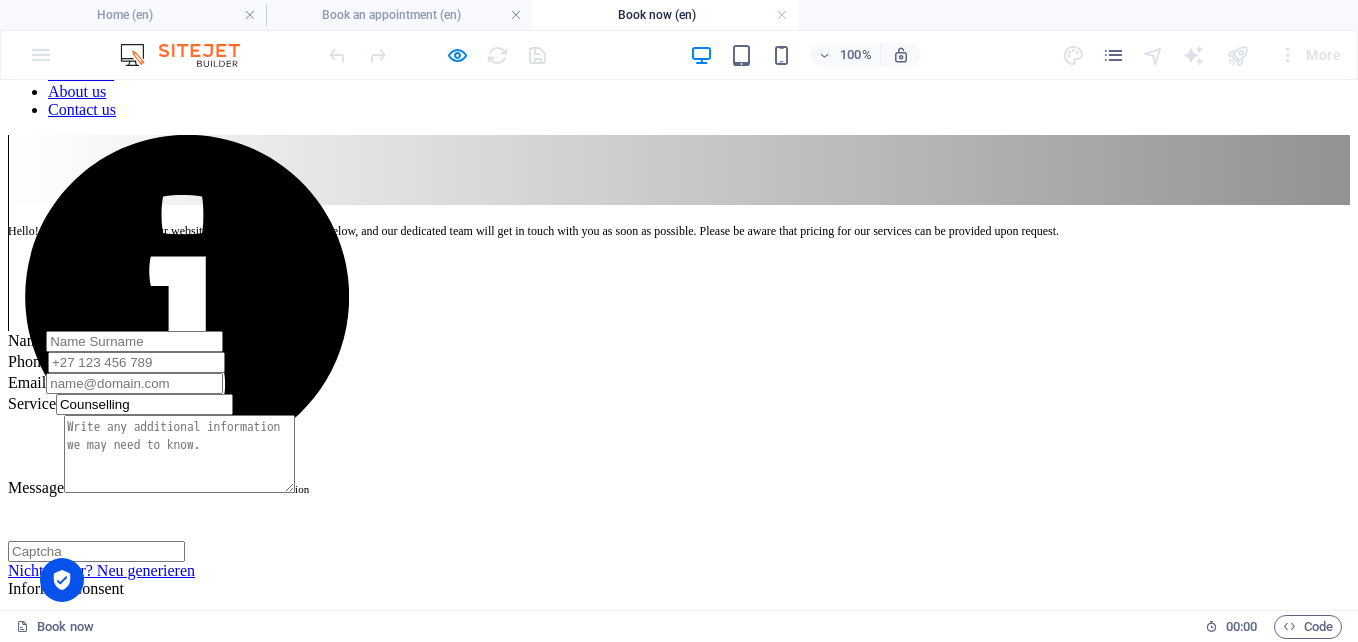 scroll, scrollTop: 188, scrollLeft: 0, axis: vertical 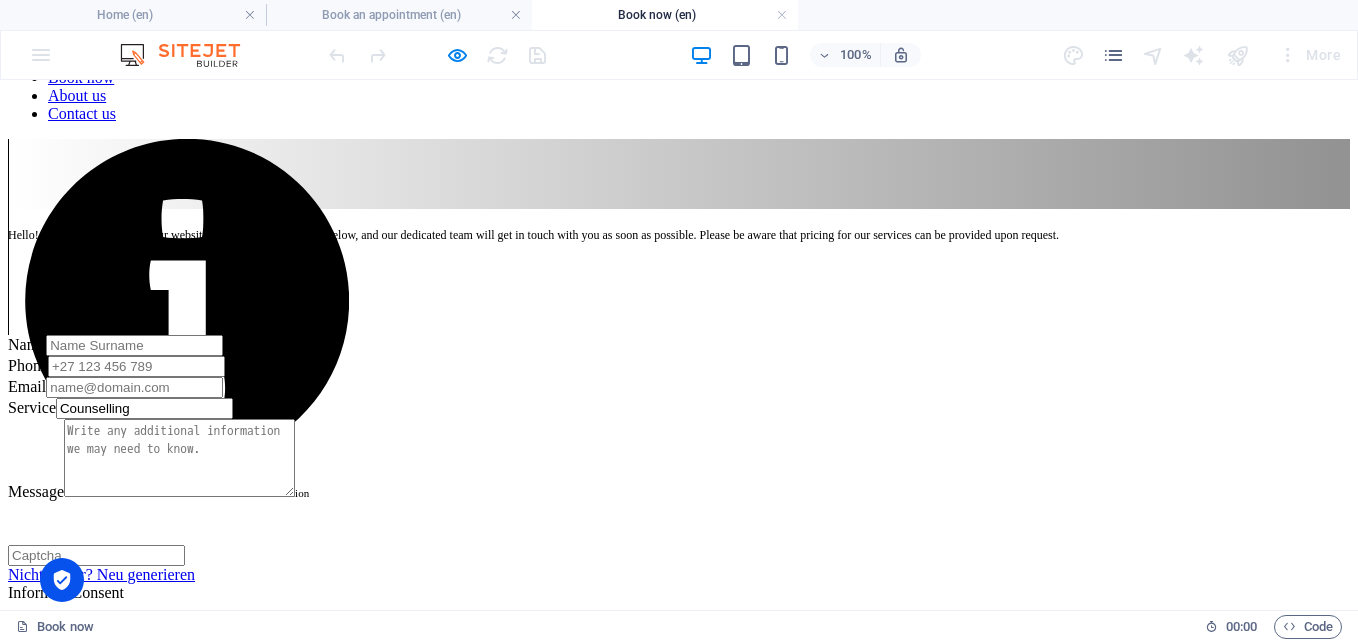 click on "Service Counselling" 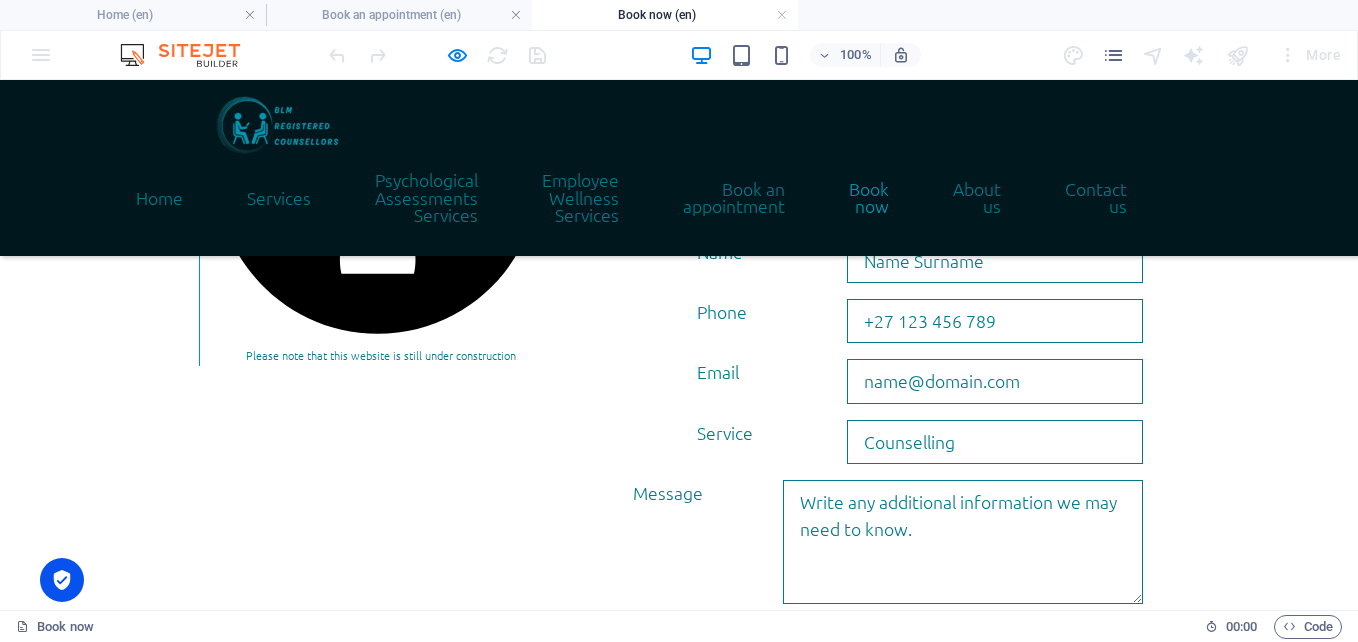 scroll, scrollTop: 241, scrollLeft: 0, axis: vertical 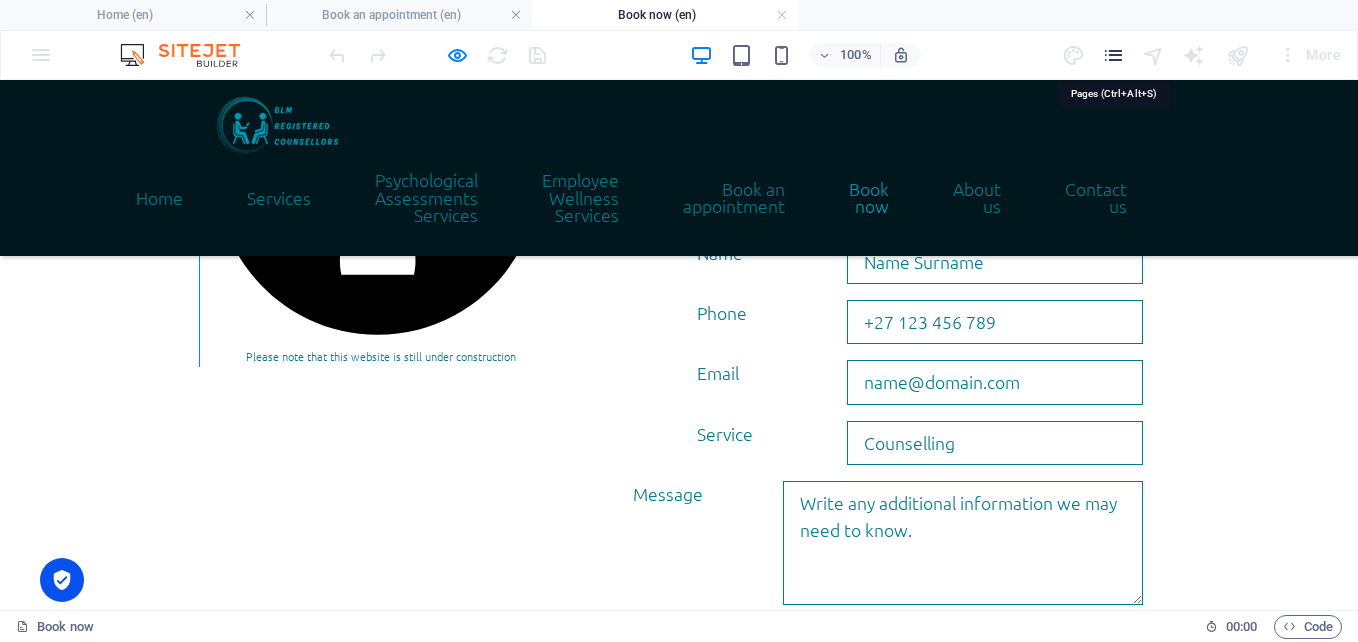 click at bounding box center (1113, 55) 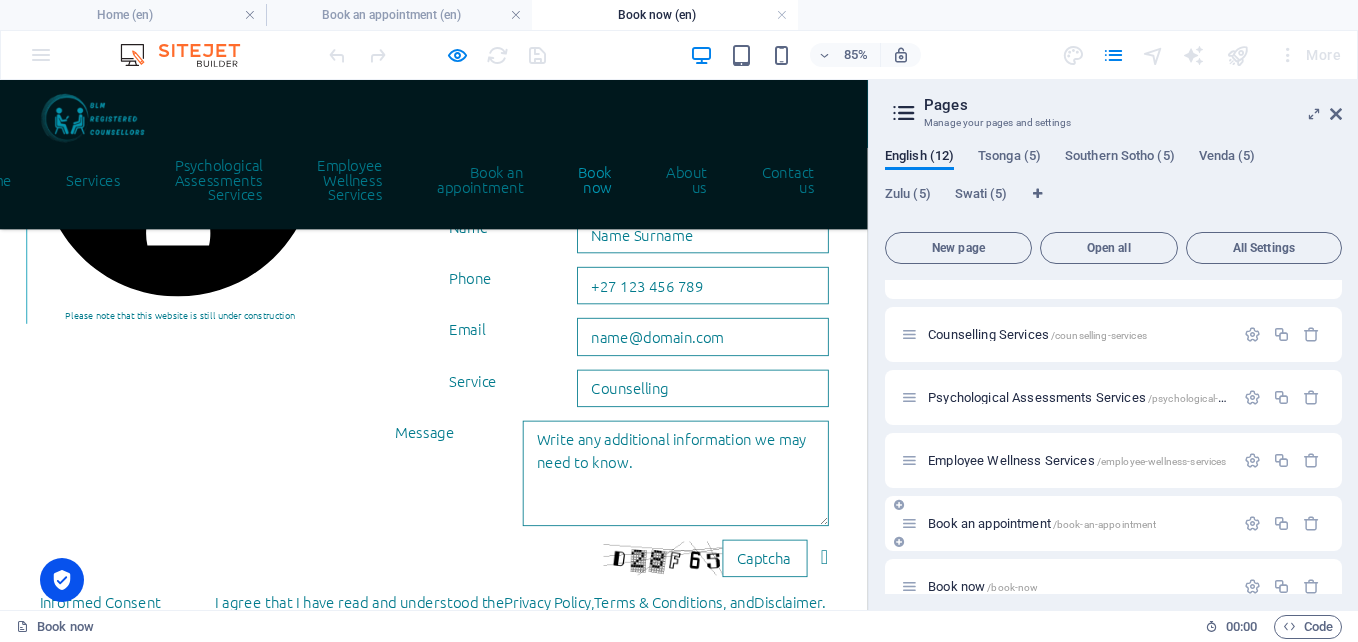 scroll, scrollTop: 98, scrollLeft: 0, axis: vertical 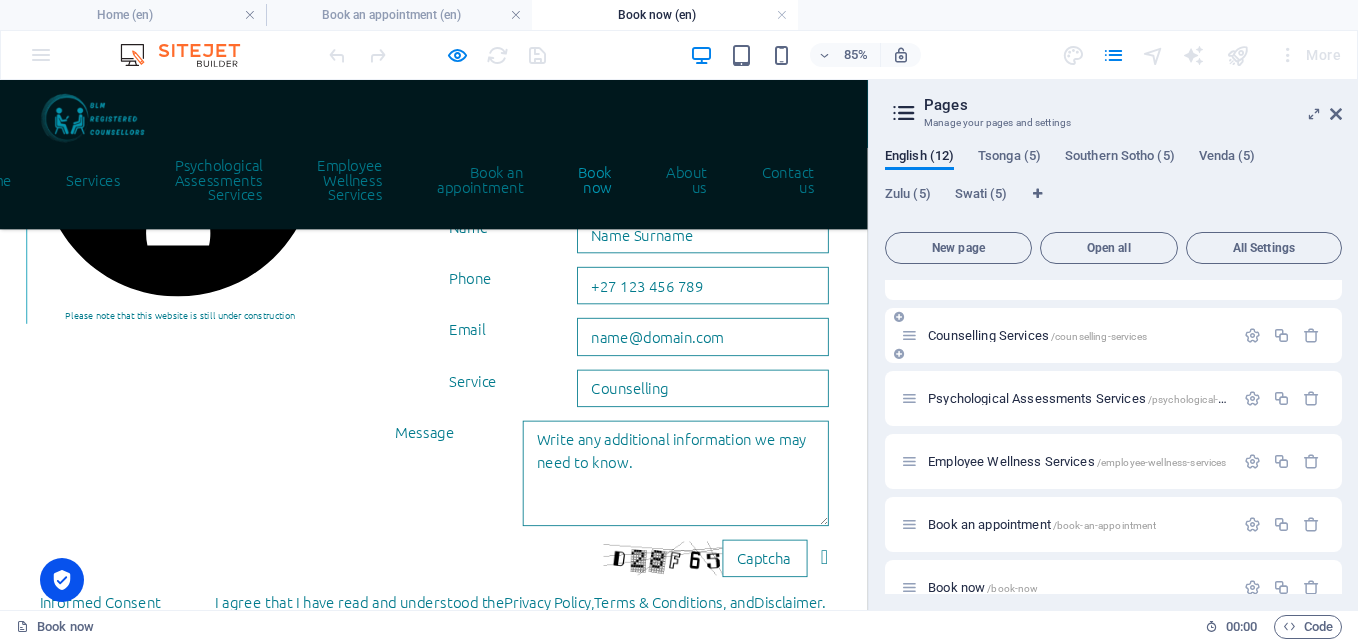 click on "Counselling Services /counselling-services" at bounding box center [1037, 335] 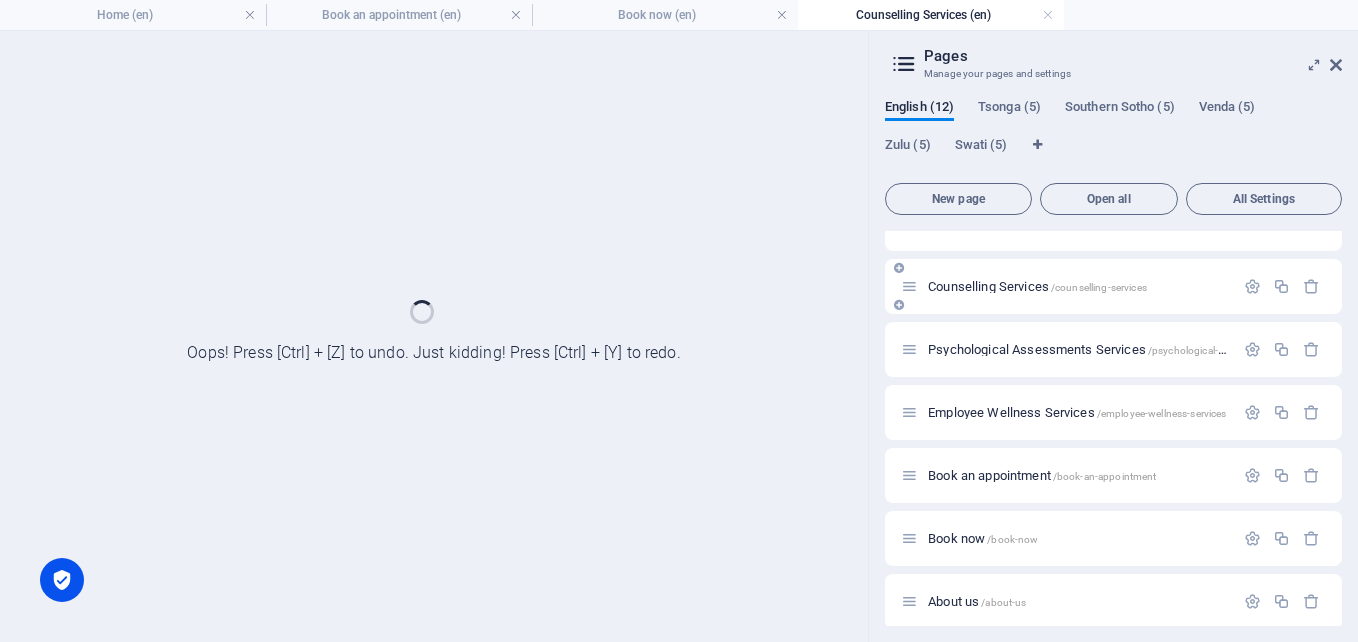 scroll, scrollTop: 0, scrollLeft: 0, axis: both 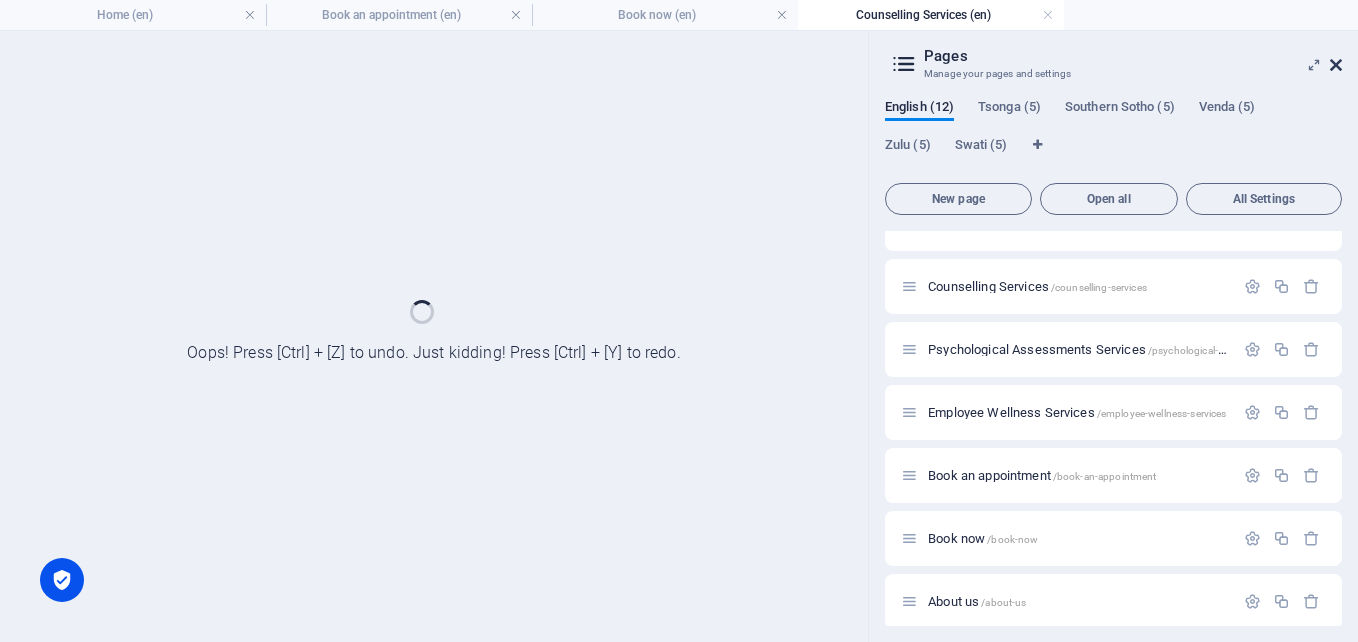 click at bounding box center (1336, 65) 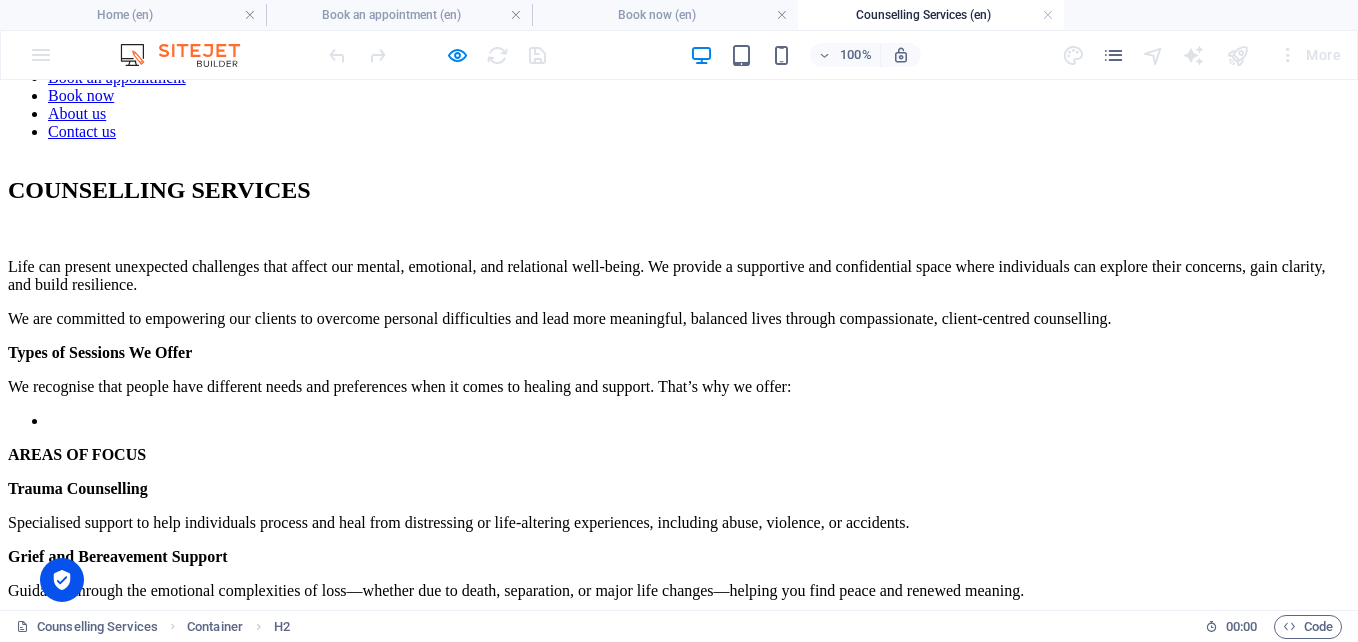 scroll, scrollTop: 0, scrollLeft: 0, axis: both 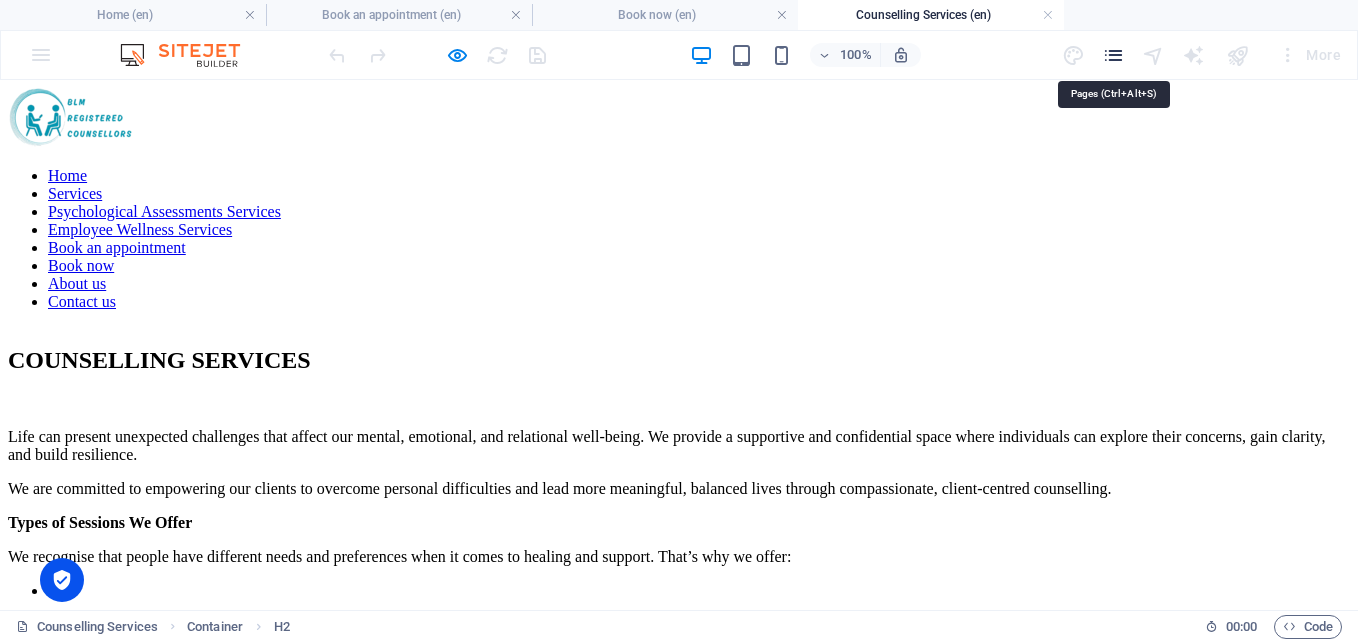 click at bounding box center (1113, 55) 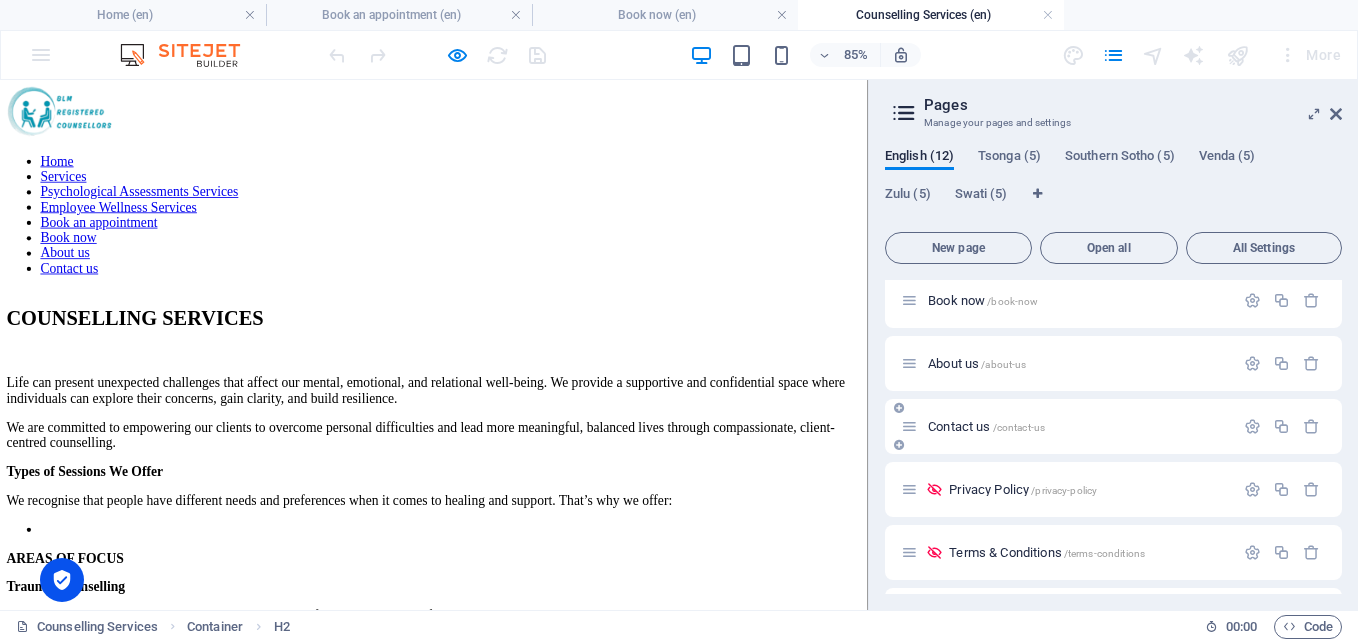 scroll, scrollTop: 384, scrollLeft: 0, axis: vertical 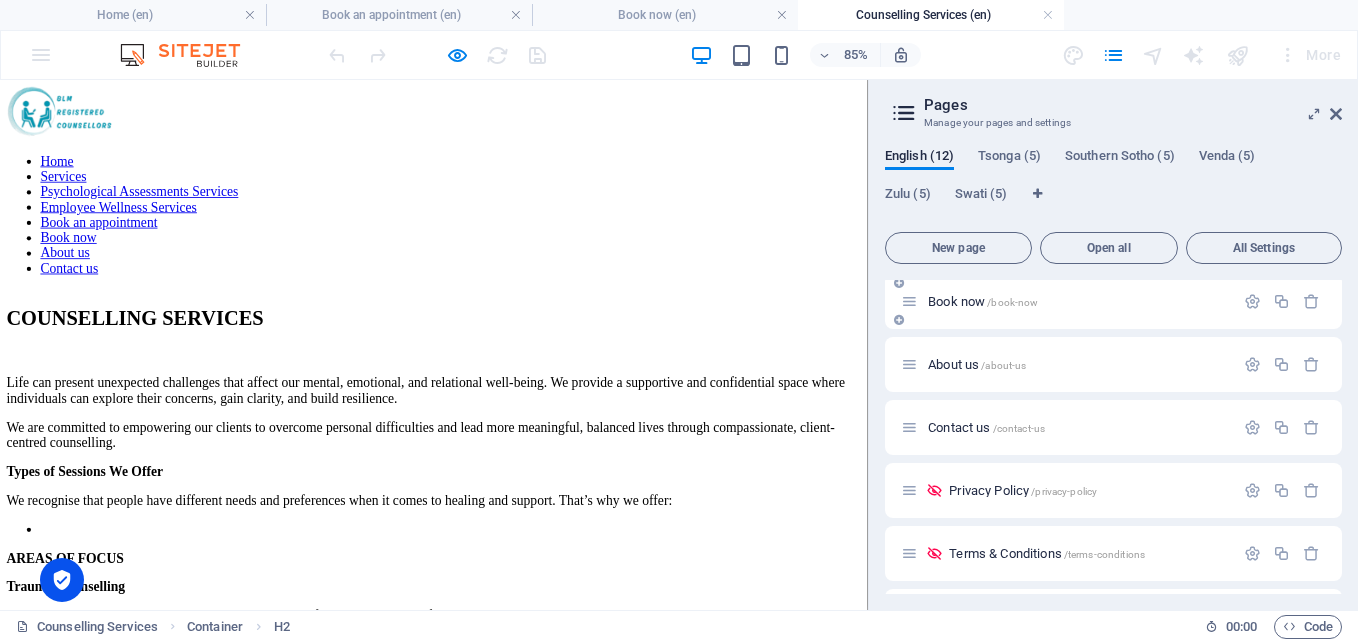 click on "/book-now" at bounding box center (1012, 302) 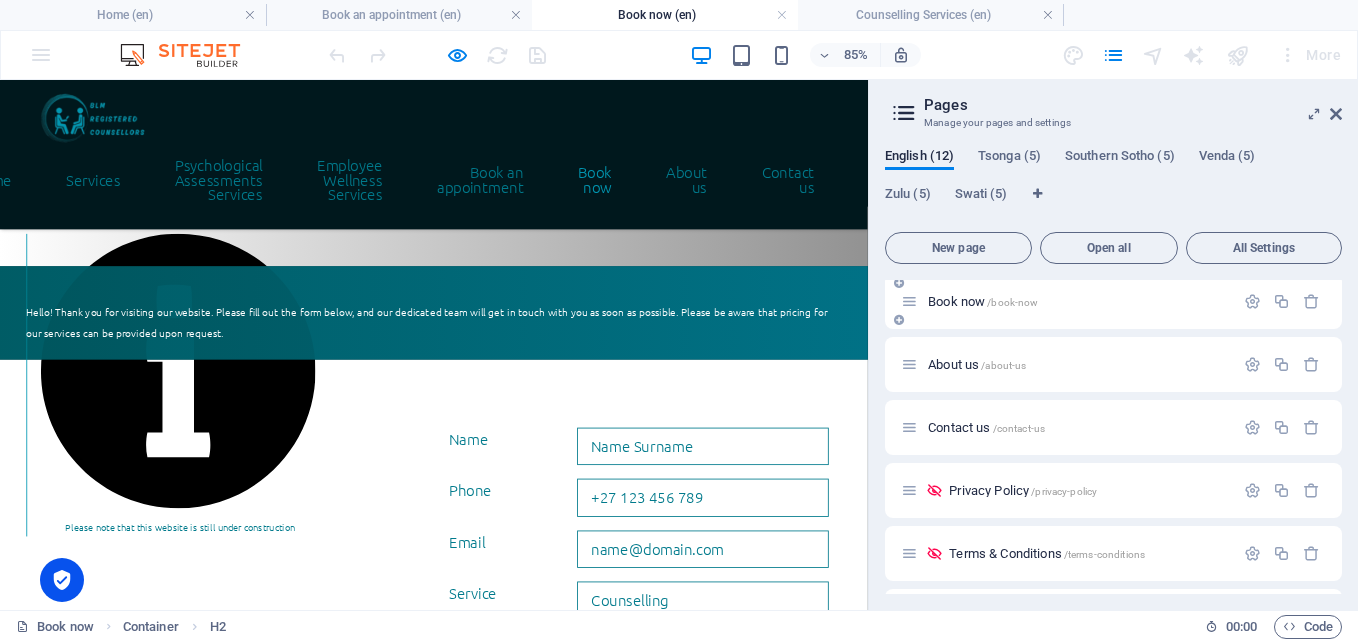 scroll, scrollTop: 231, scrollLeft: 0, axis: vertical 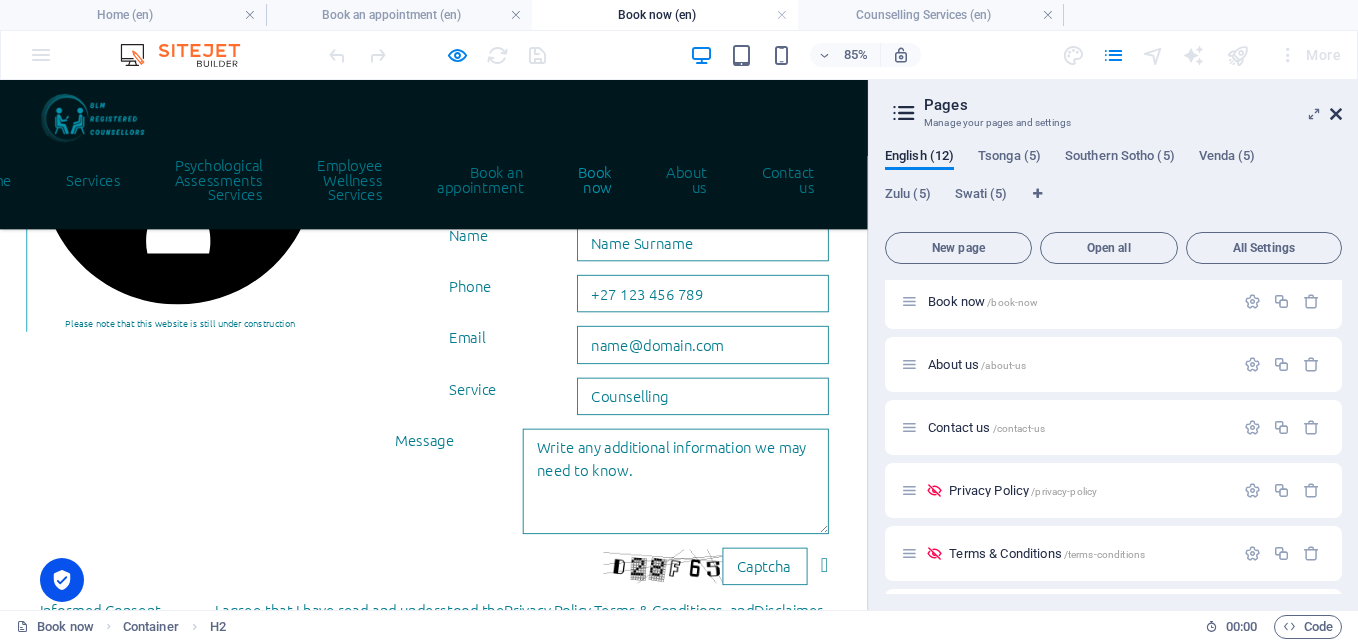 click at bounding box center [1336, 114] 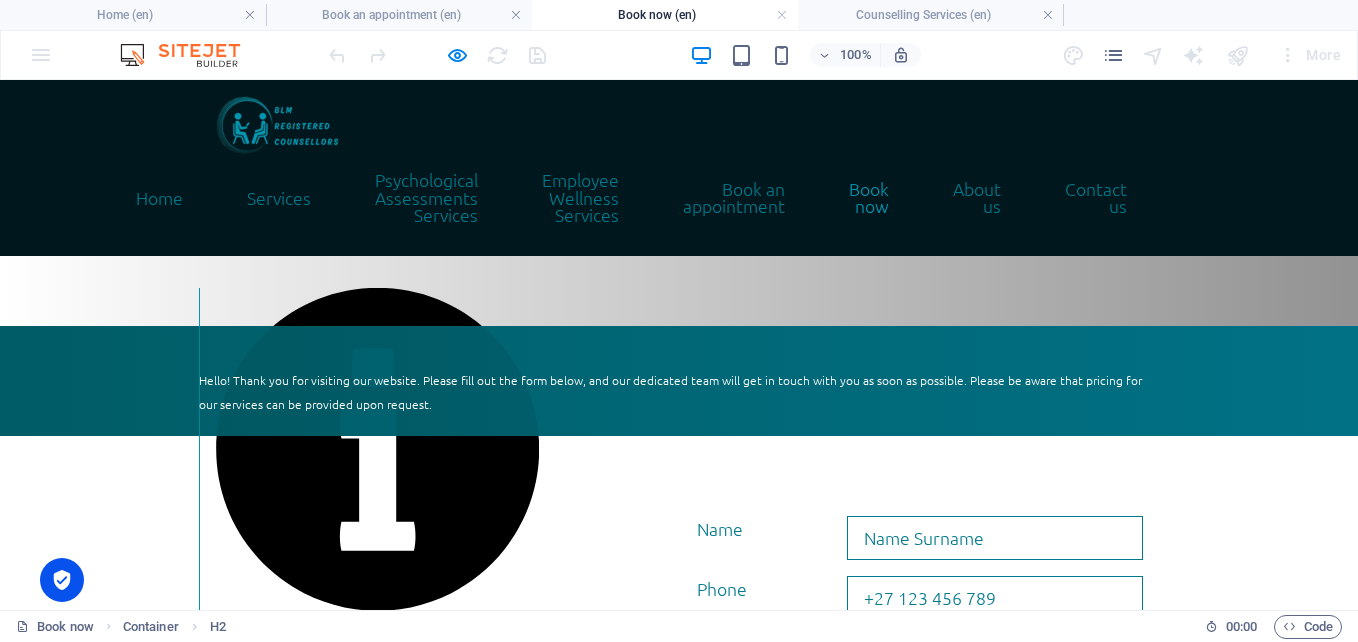 scroll, scrollTop: 224, scrollLeft: 0, axis: vertical 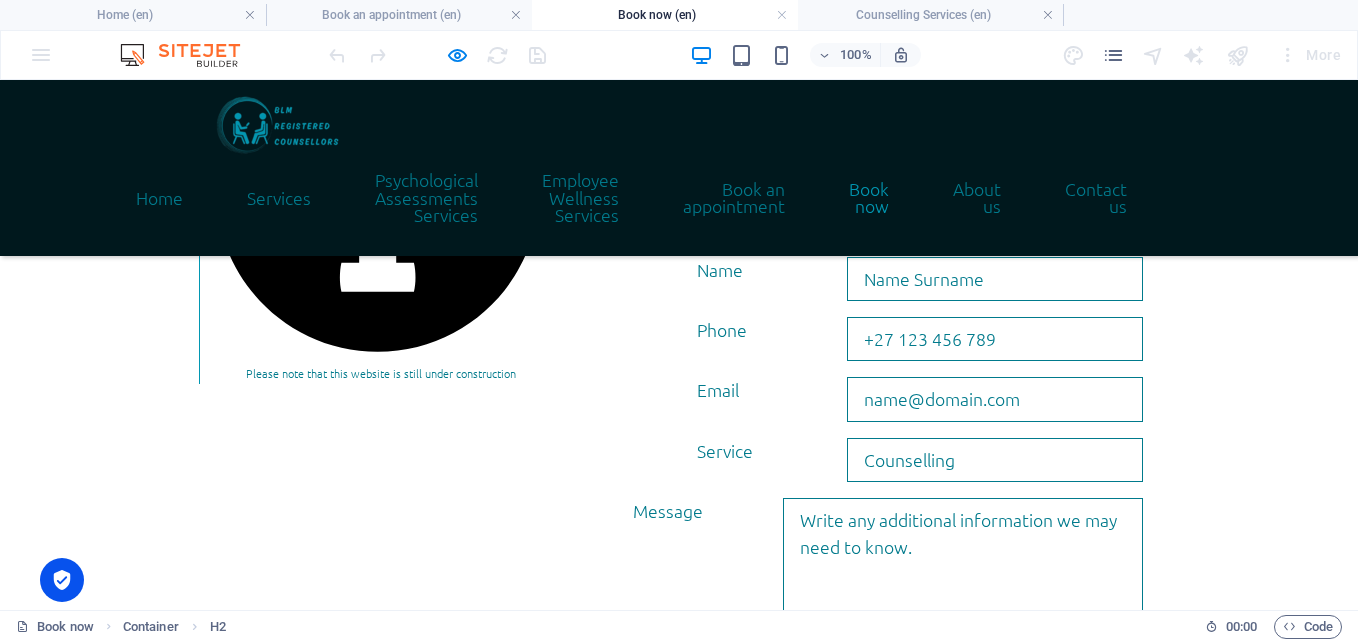 click on "Name" 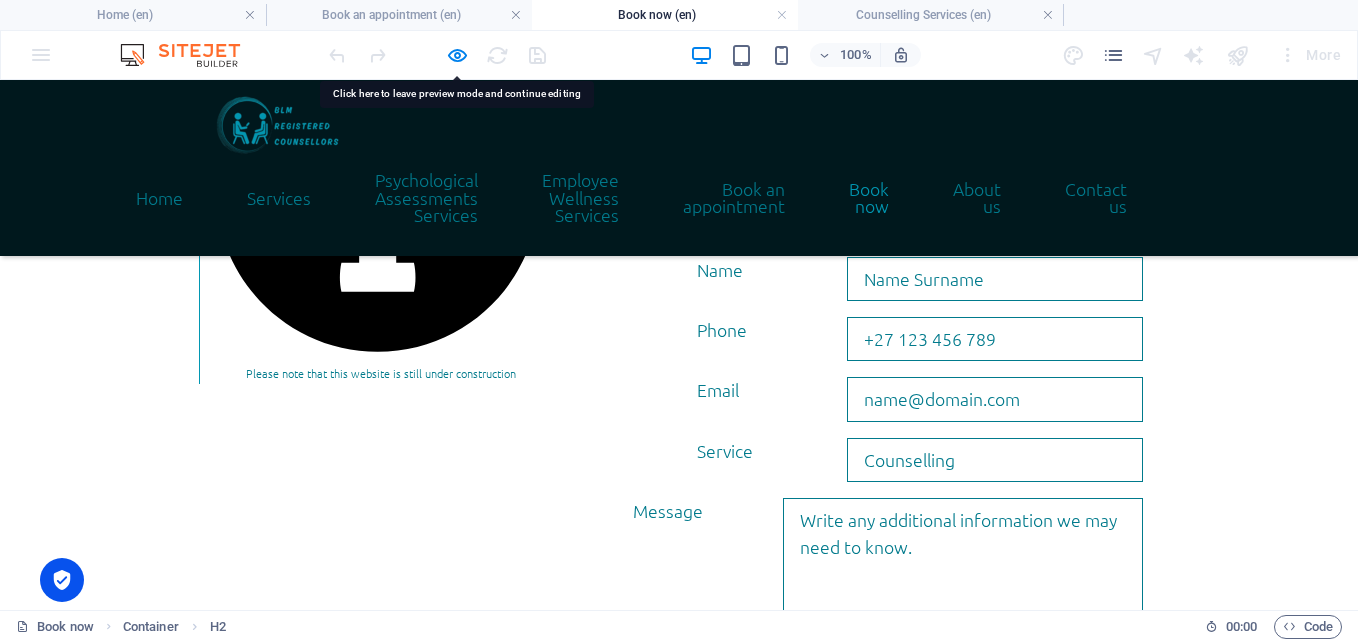 drag, startPoint x: 498, startPoint y: 274, endPoint x: 448, endPoint y: 278, distance: 50.159744 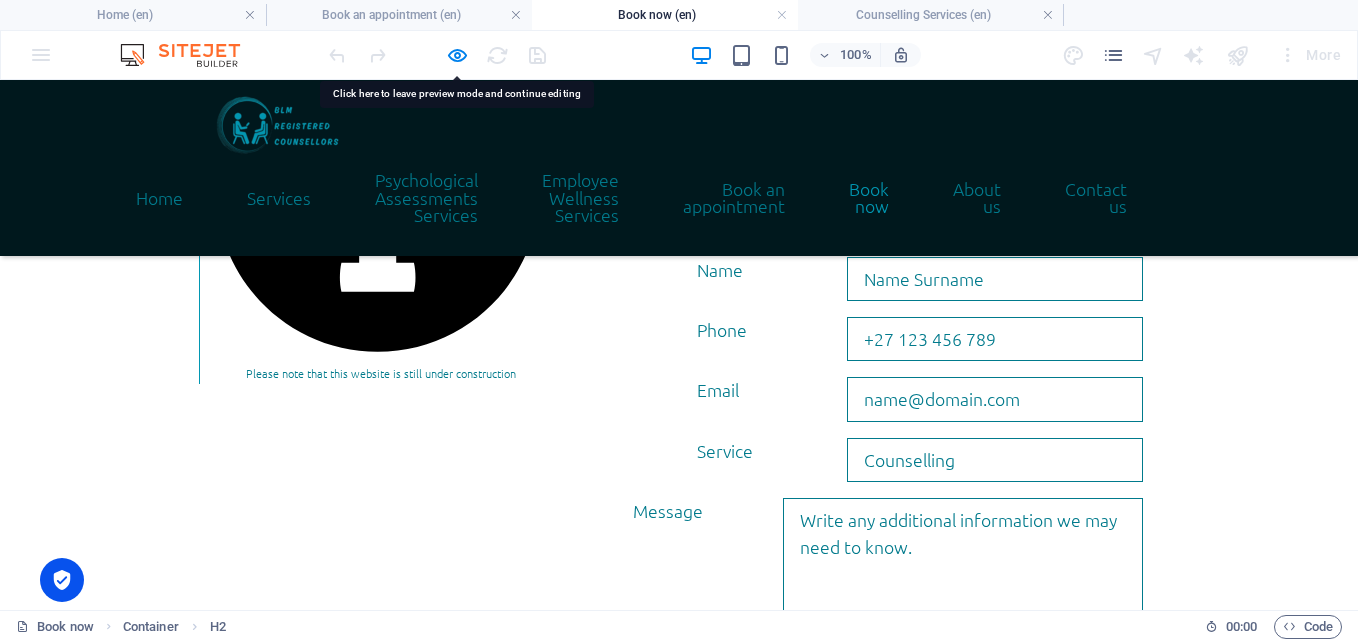 click on "Name" 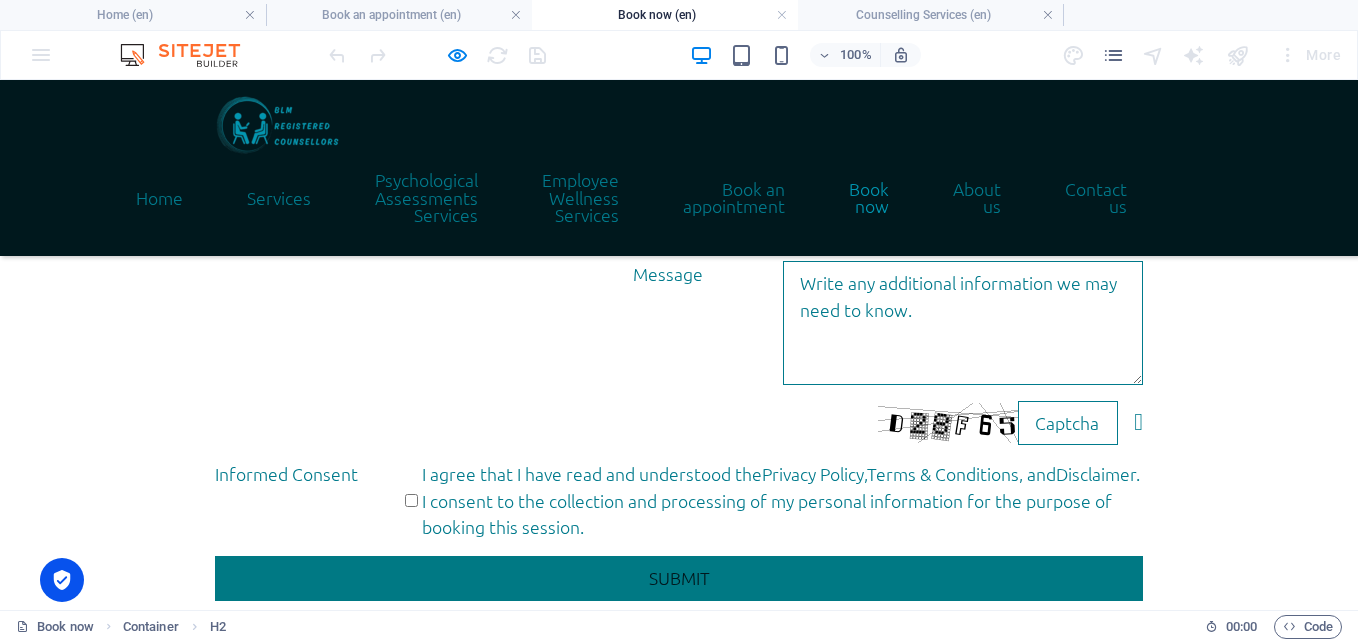 scroll, scrollTop: 526, scrollLeft: 0, axis: vertical 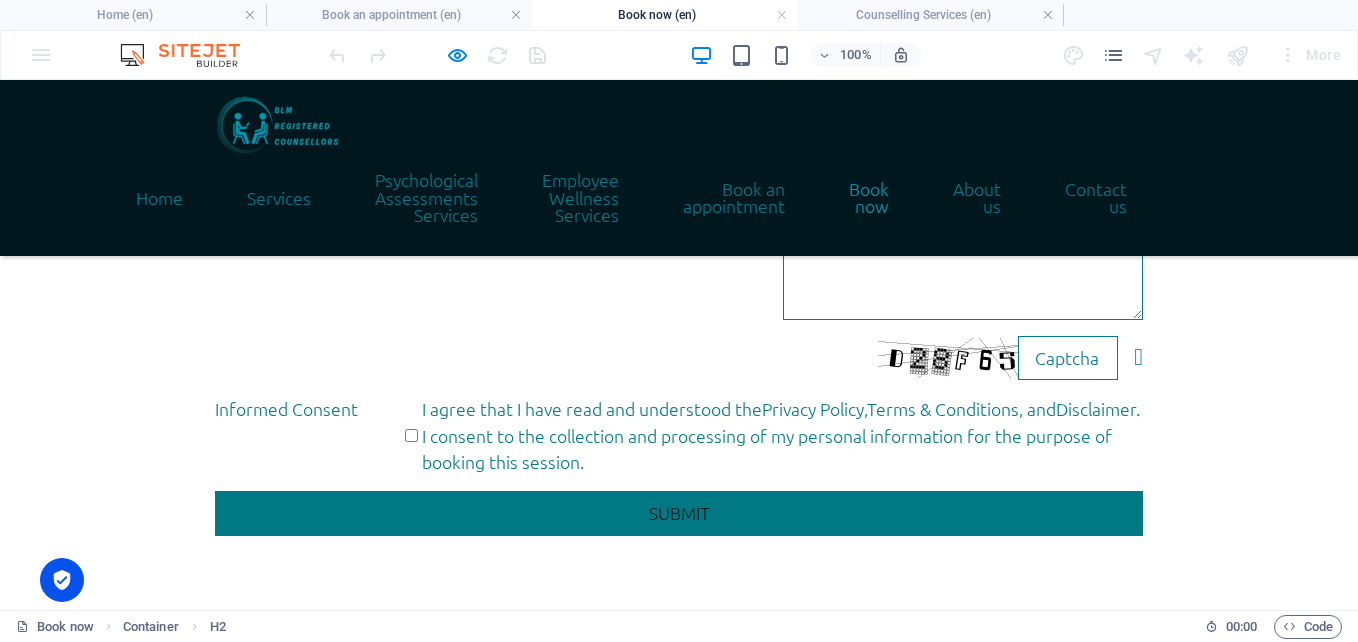 click on "Informed Consent    I agree that I have read and understood the  Privacy Policy ,  Terms & Conditions , and  Disclaimer . I consent to the collection and processing of my personal information for the purpose of booking this session." 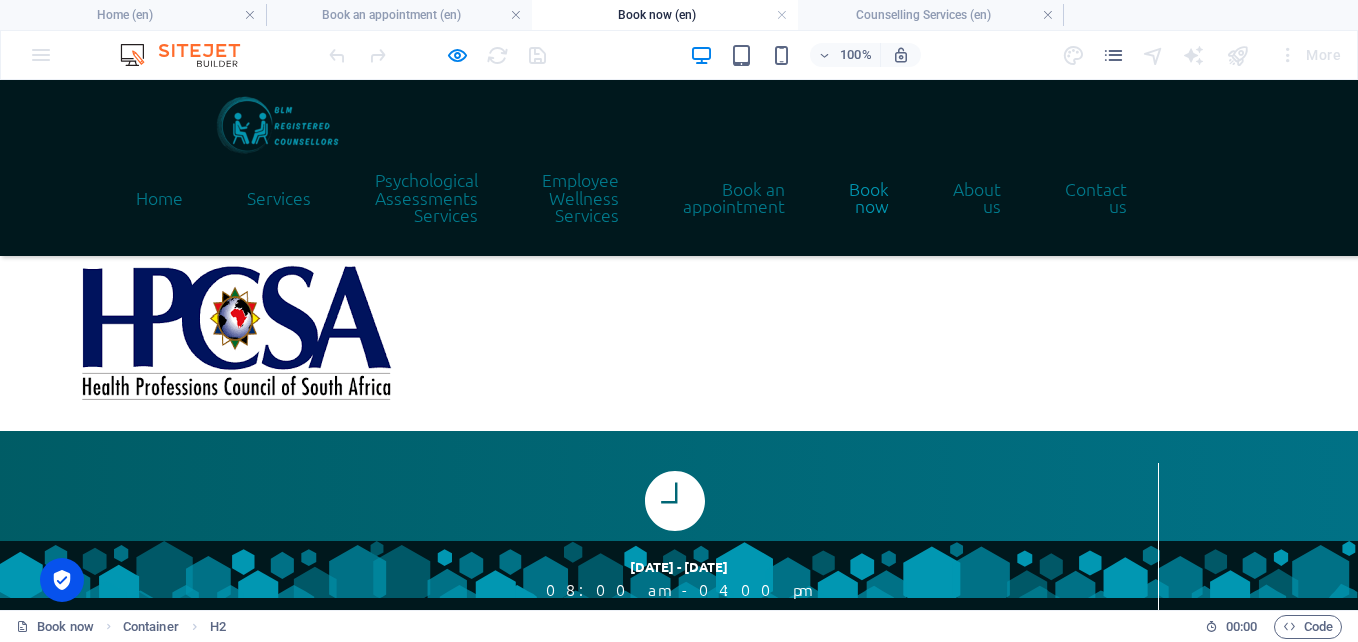 scroll, scrollTop: 1331, scrollLeft: 0, axis: vertical 